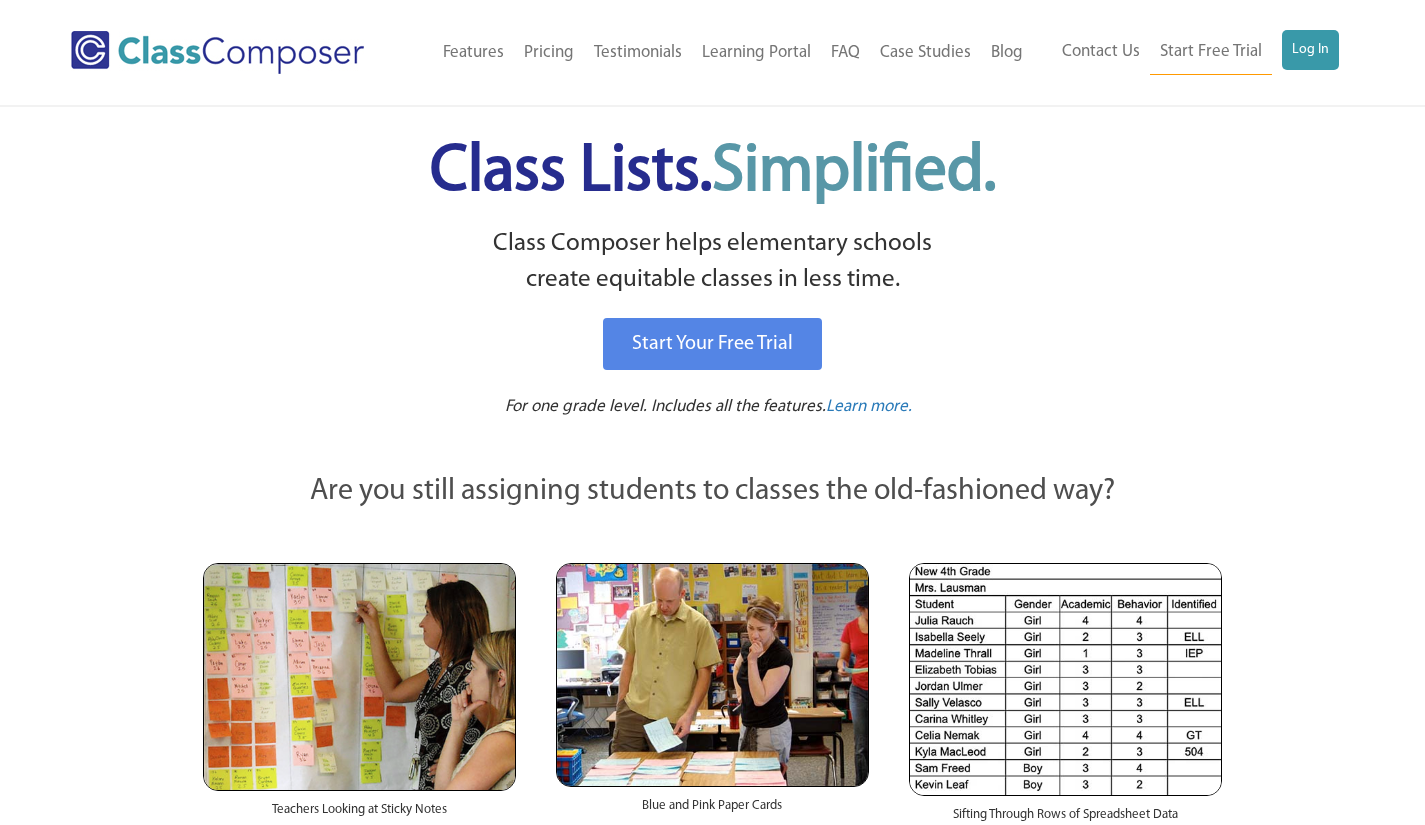 scroll, scrollTop: 0, scrollLeft: 0, axis: both 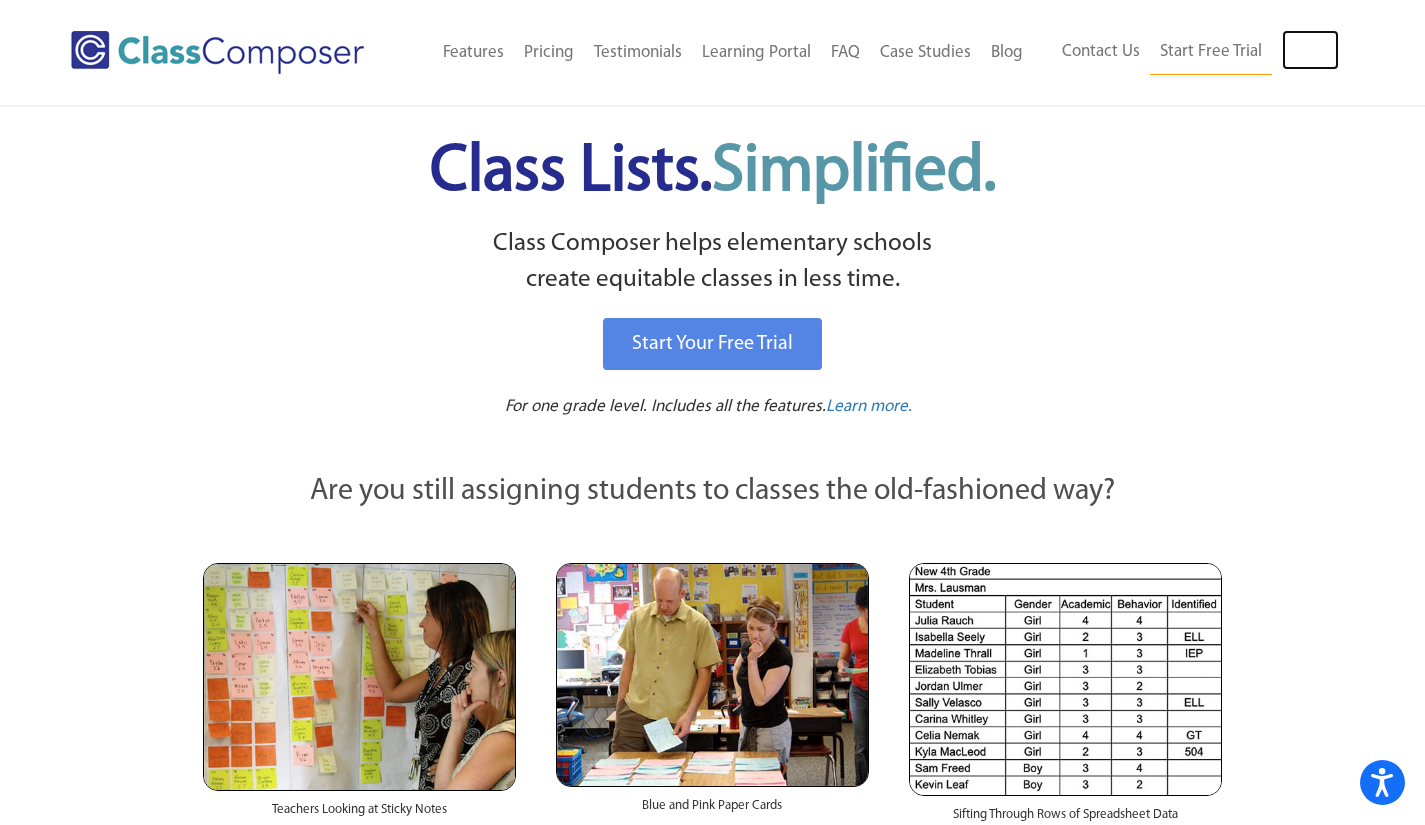 click on "Log In" at bounding box center (1310, 50) 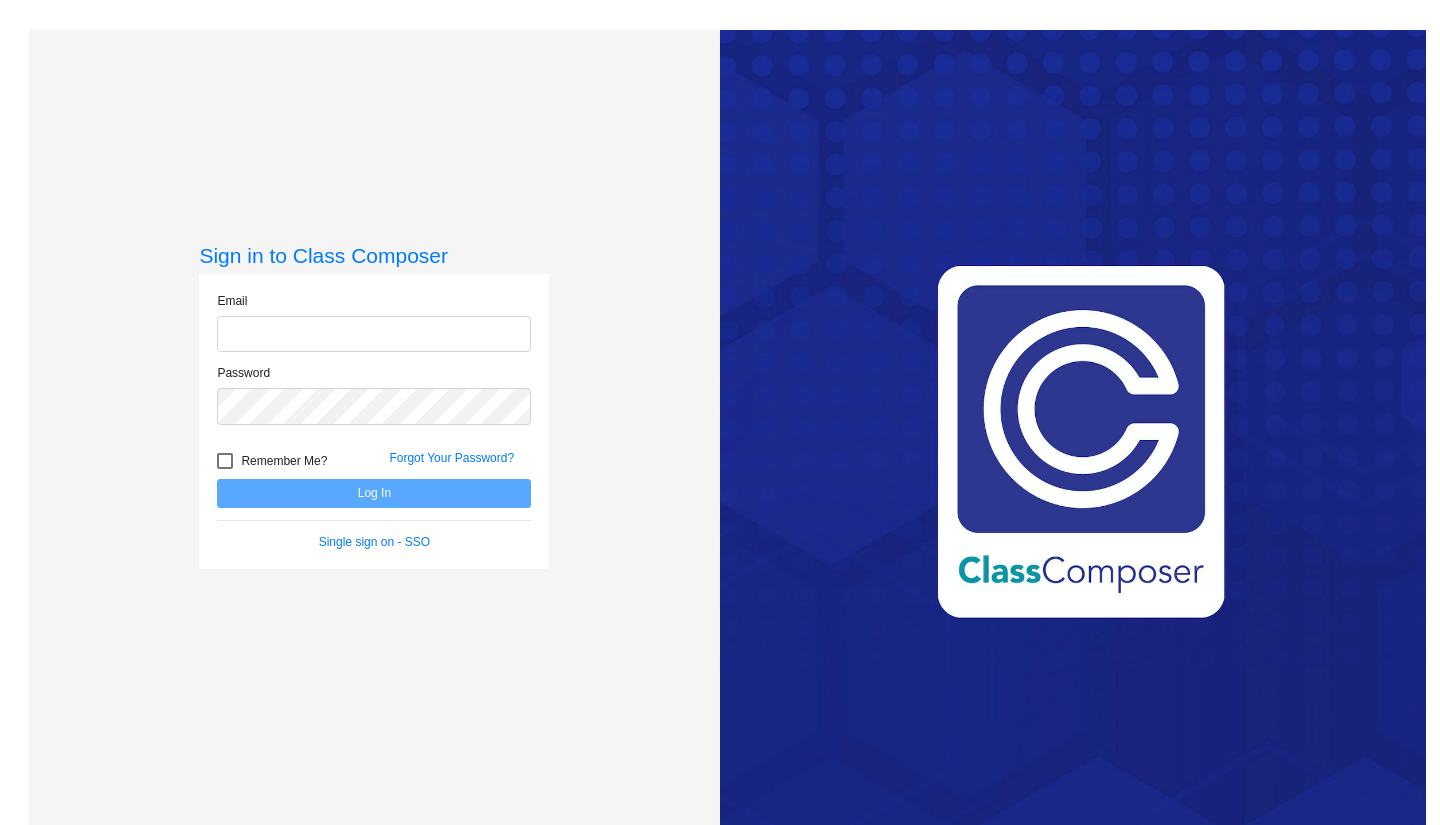 scroll, scrollTop: 0, scrollLeft: 0, axis: both 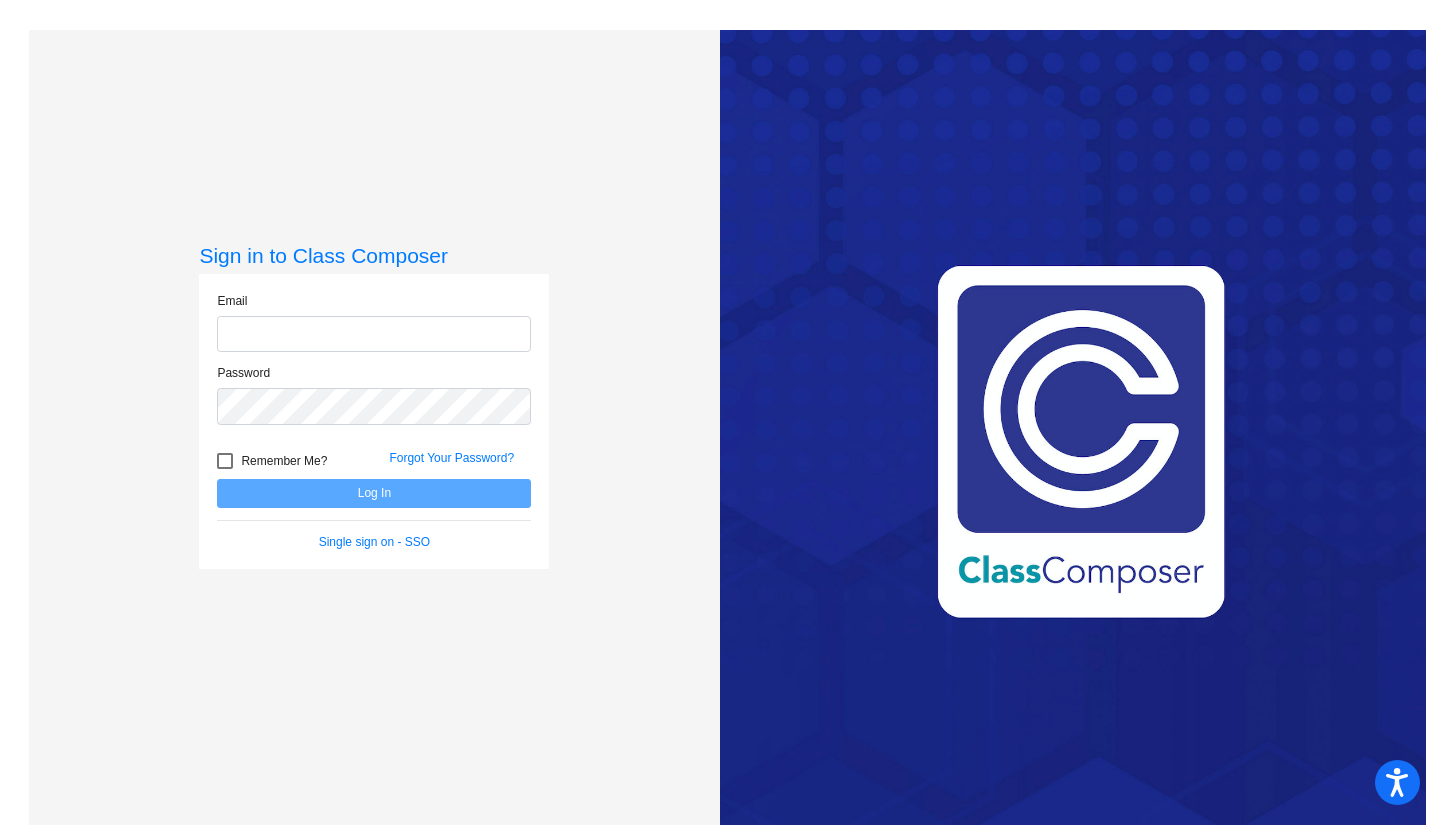 type on "ibenavides@[EMAIL_DOMAIN]" 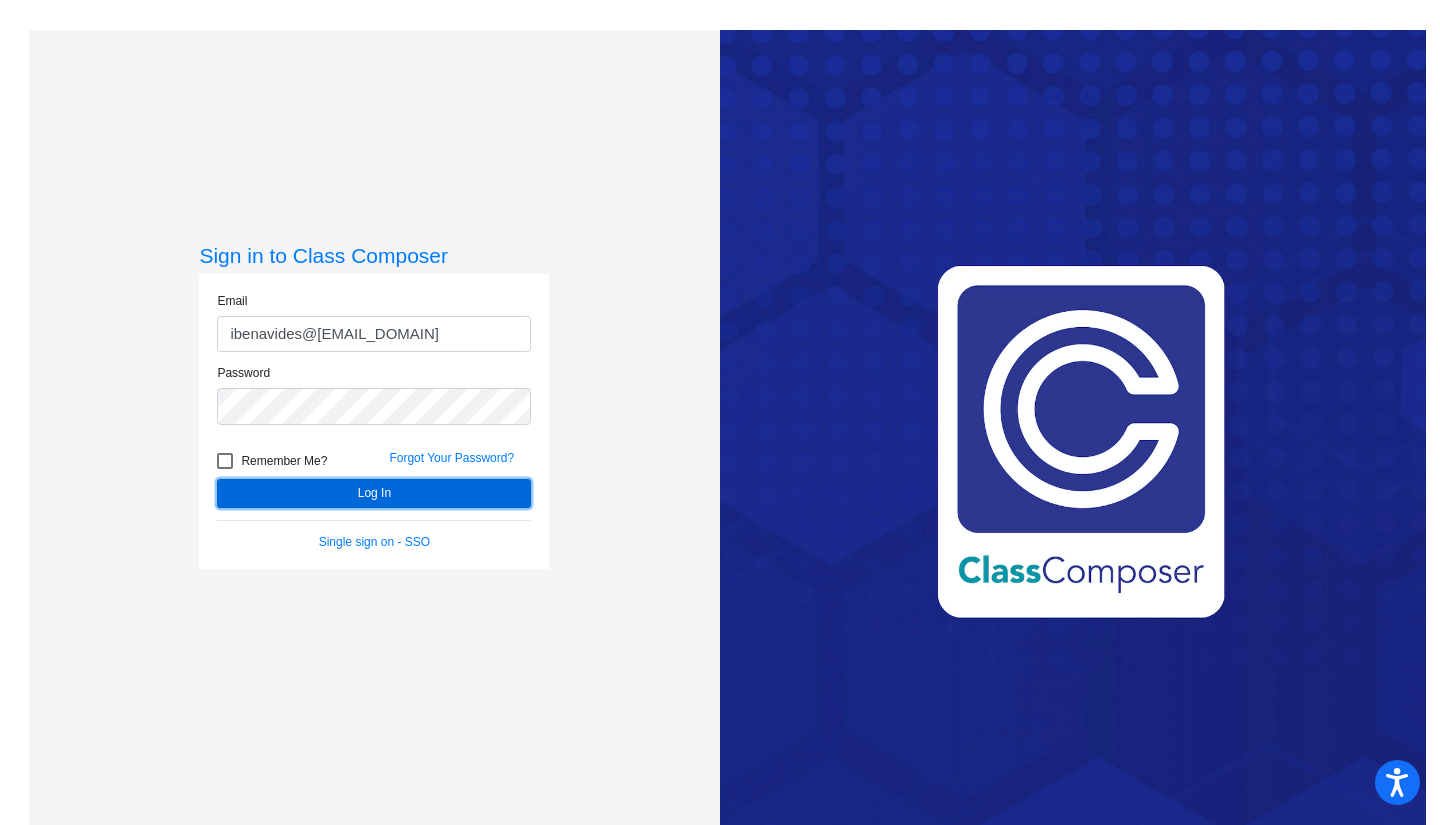 click on "Log In" 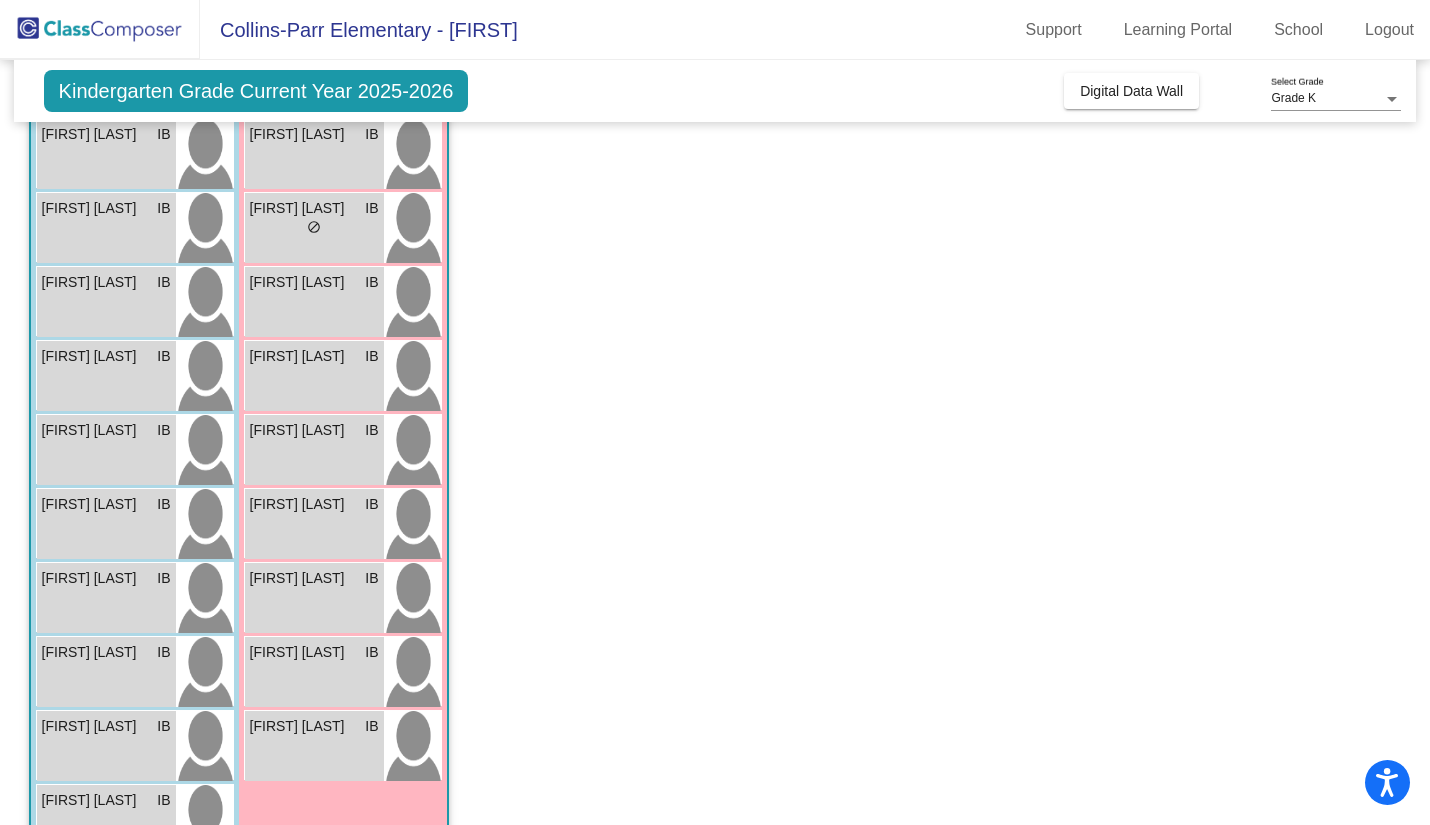 scroll, scrollTop: 341, scrollLeft: 0, axis: vertical 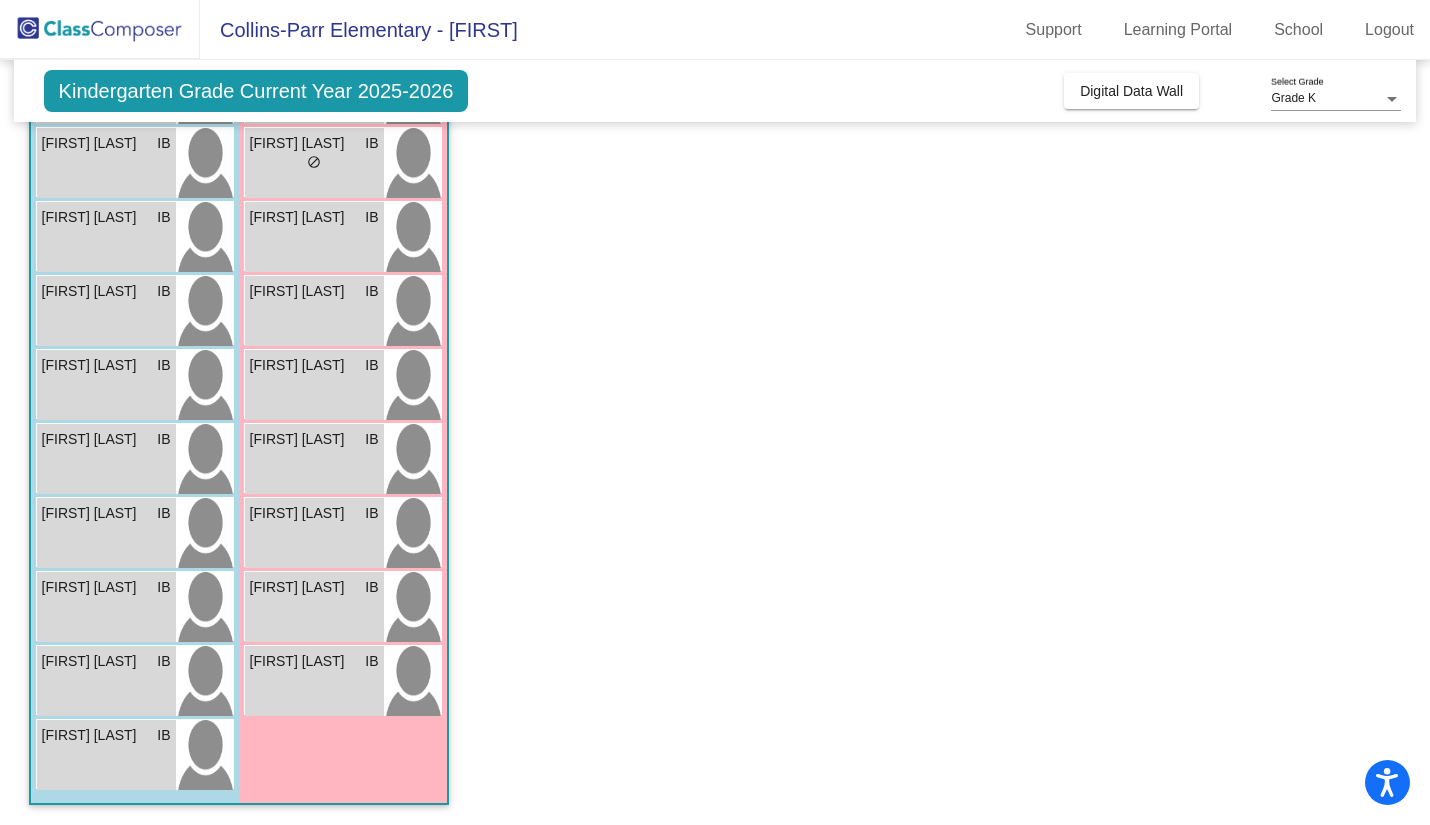 click on "[FIRST] [LAST]" at bounding box center [300, 513] 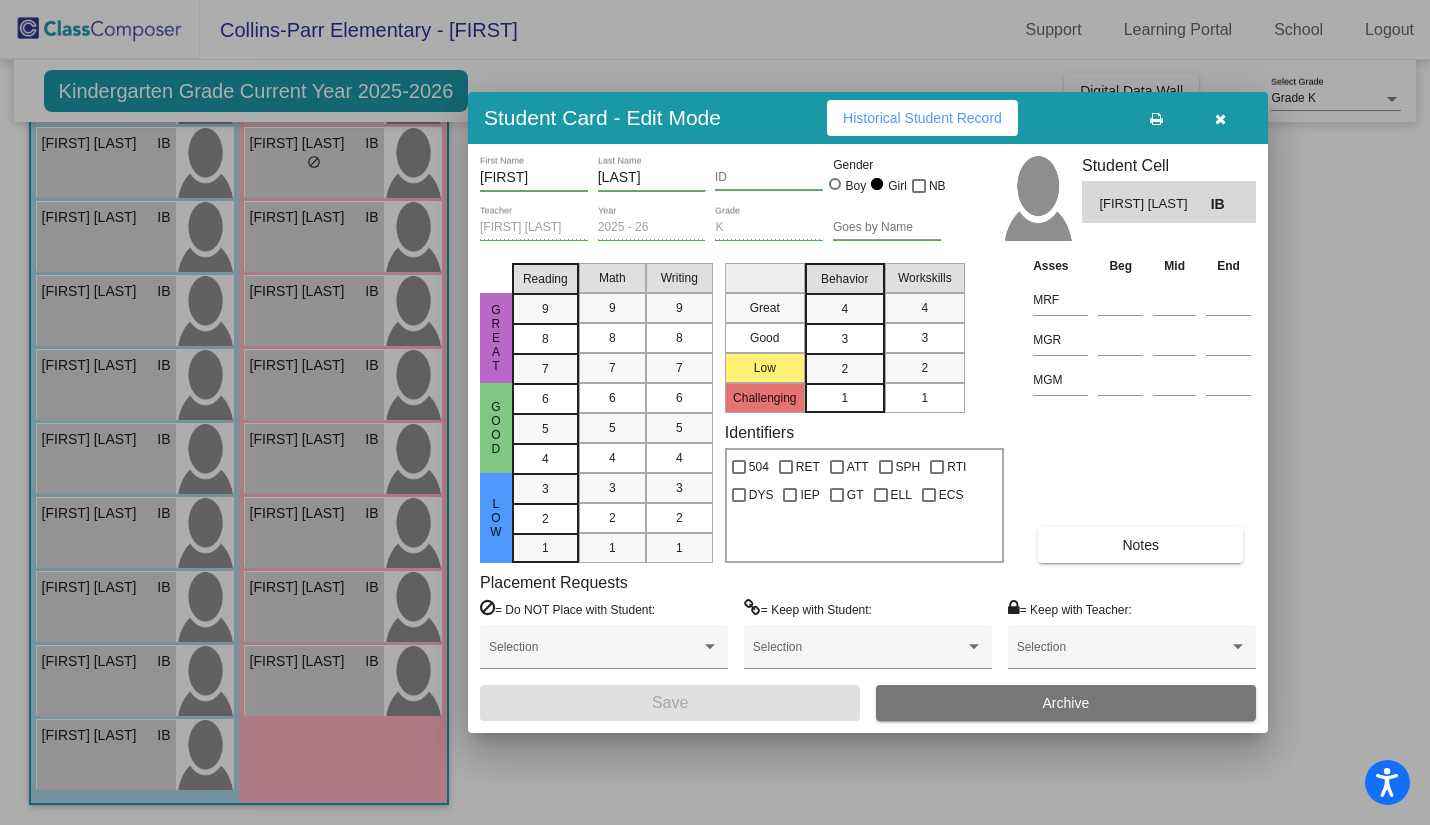 click on "Historical Student Record" at bounding box center (922, 118) 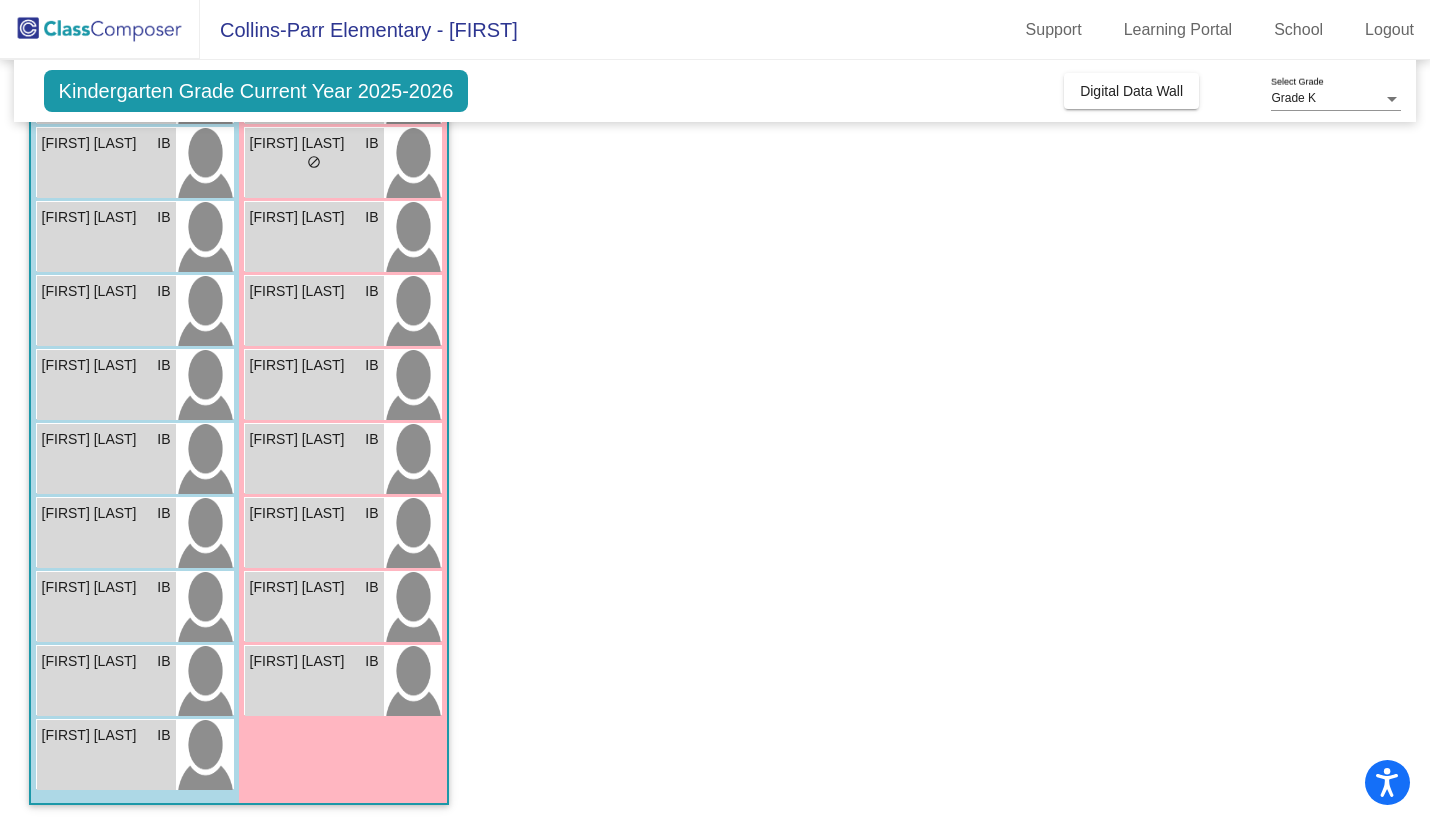 click on "Elias Sanchez" at bounding box center [92, 143] 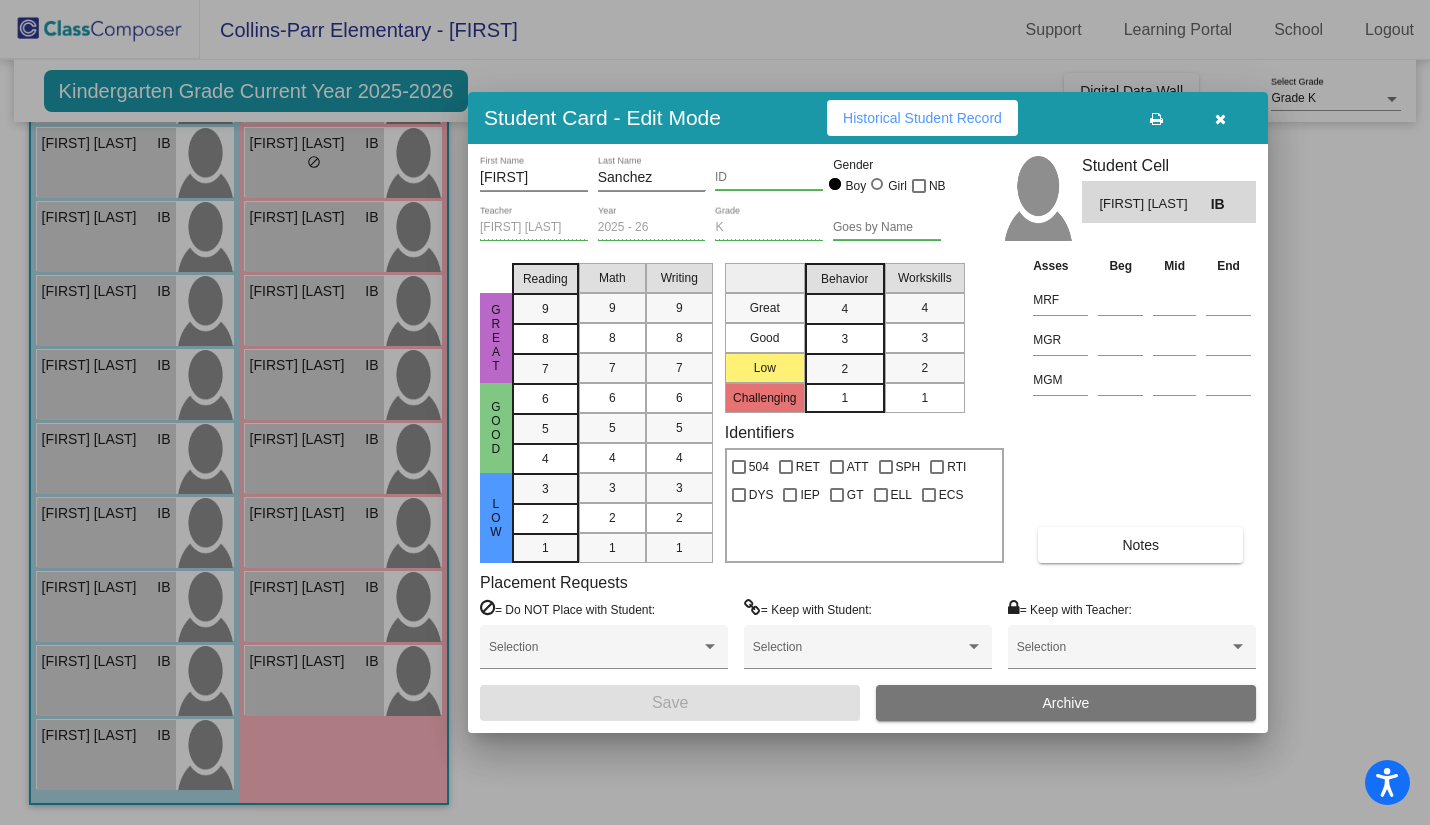 click at bounding box center (715, 412) 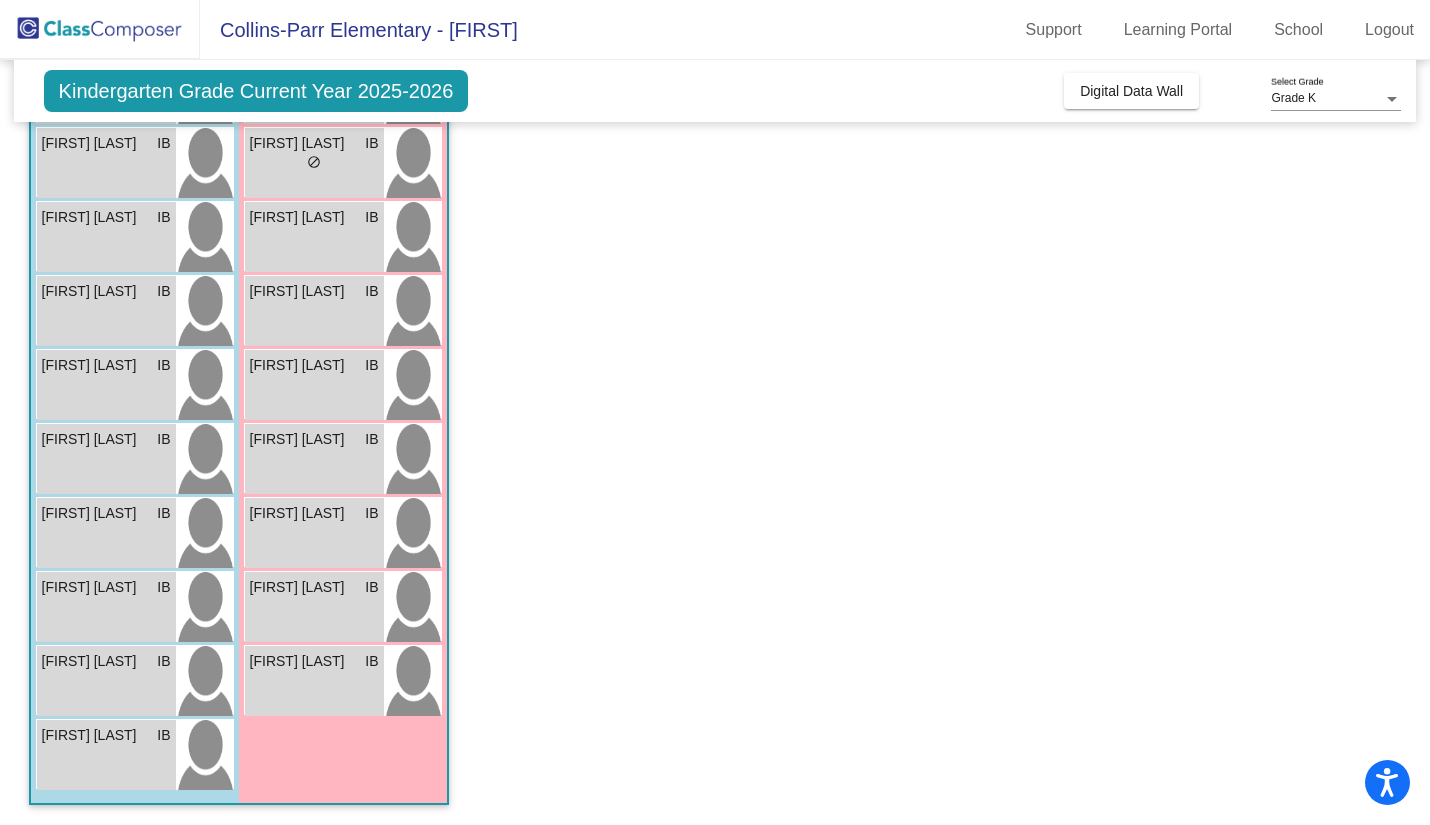 click on "Josiah Alaniz IB lock do_not_disturb_alt" at bounding box center (106, 237) 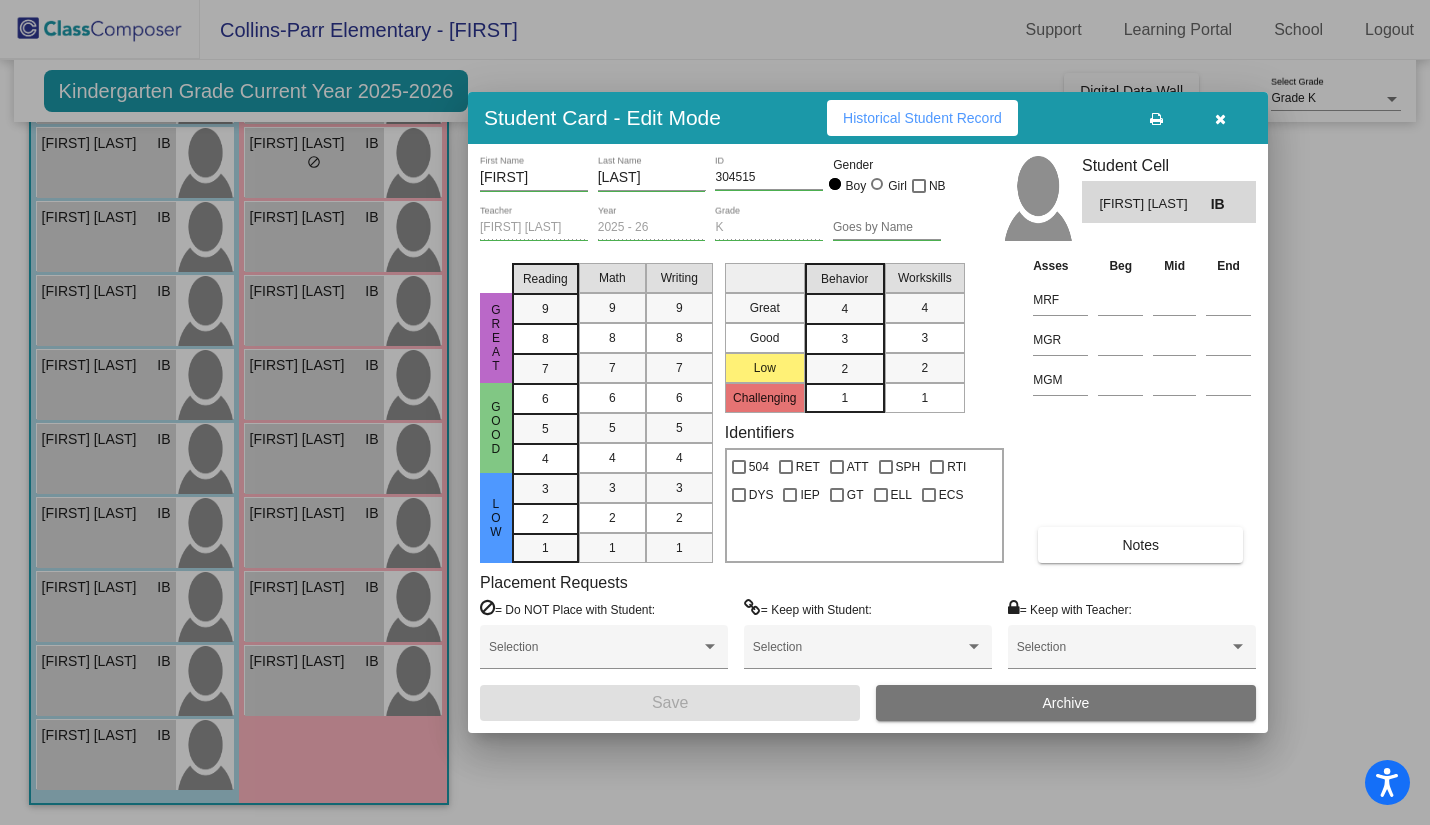 click at bounding box center (715, 412) 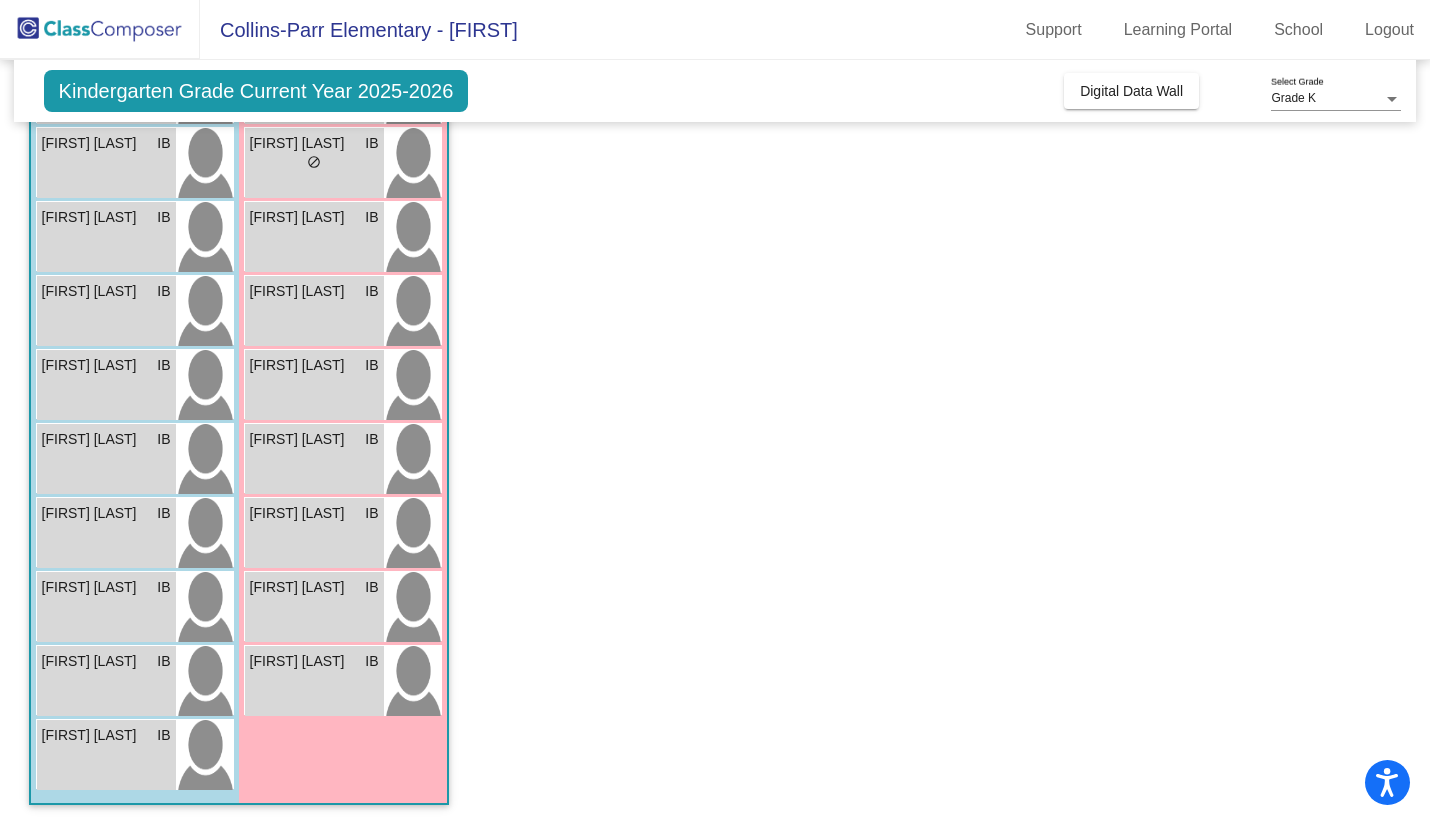 click on "Elias Sanchez IB lock do_not_disturb_alt" at bounding box center (106, 163) 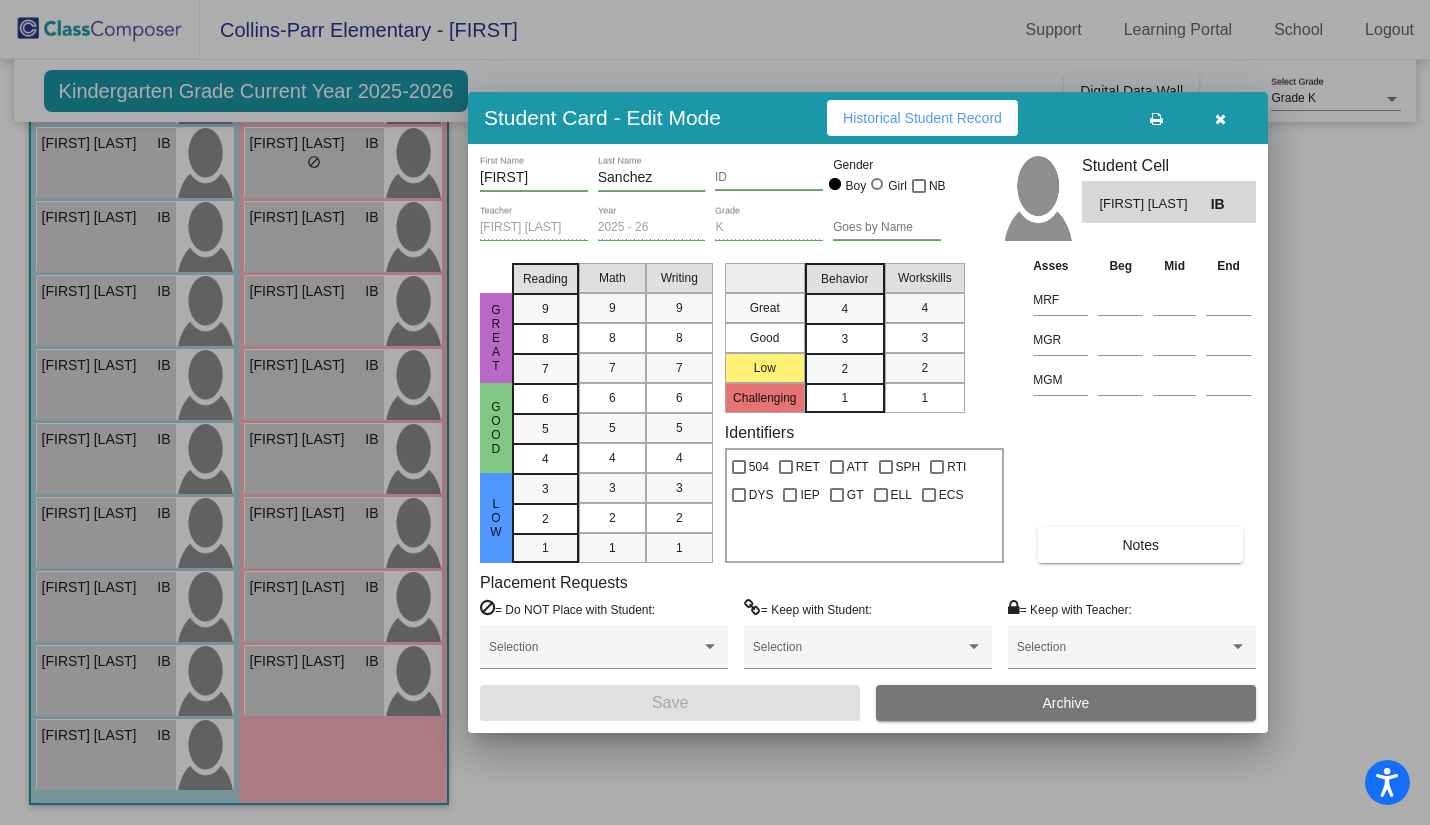 click on "Historical Student Record" at bounding box center (922, 118) 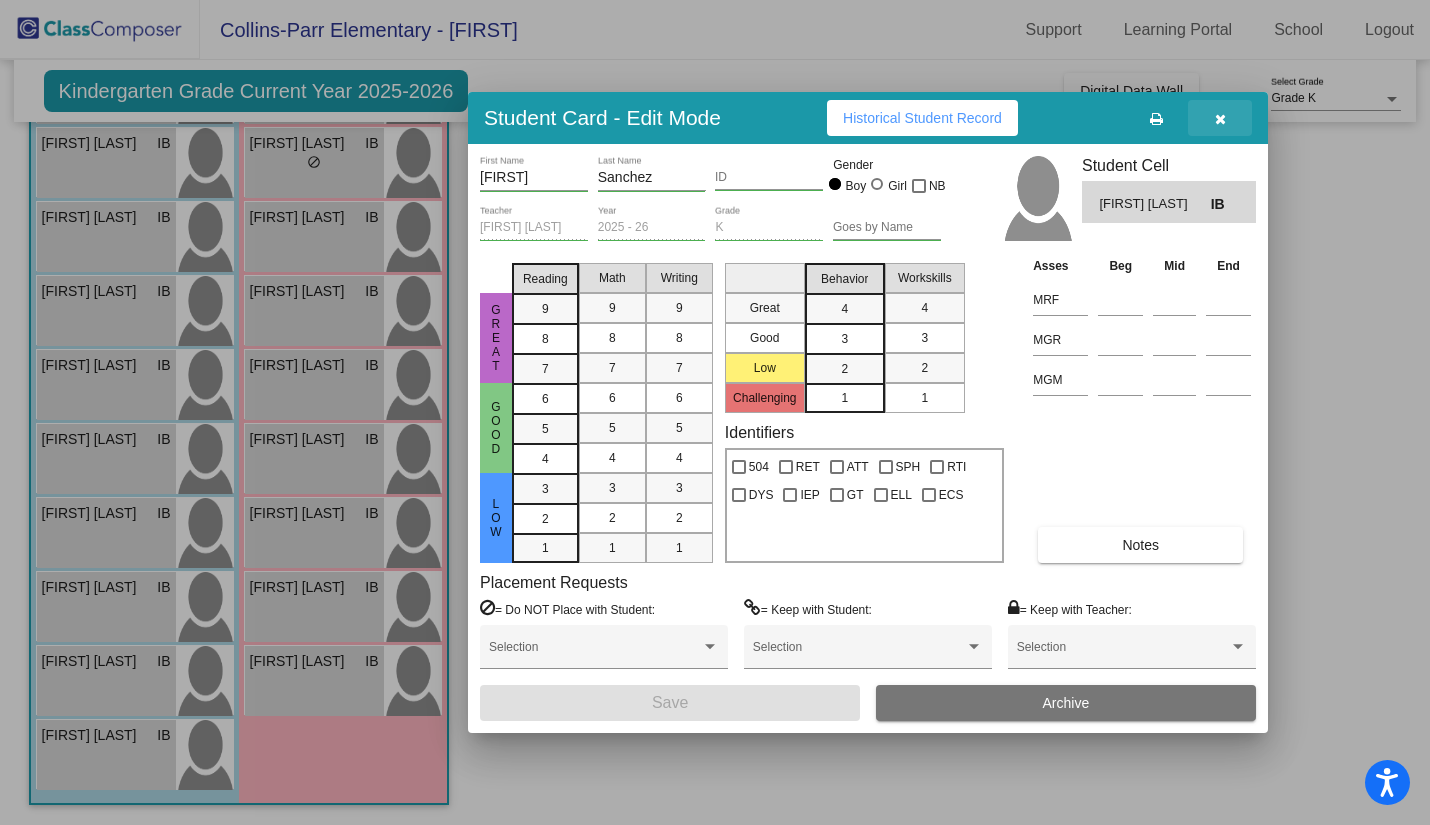 click at bounding box center [1220, 119] 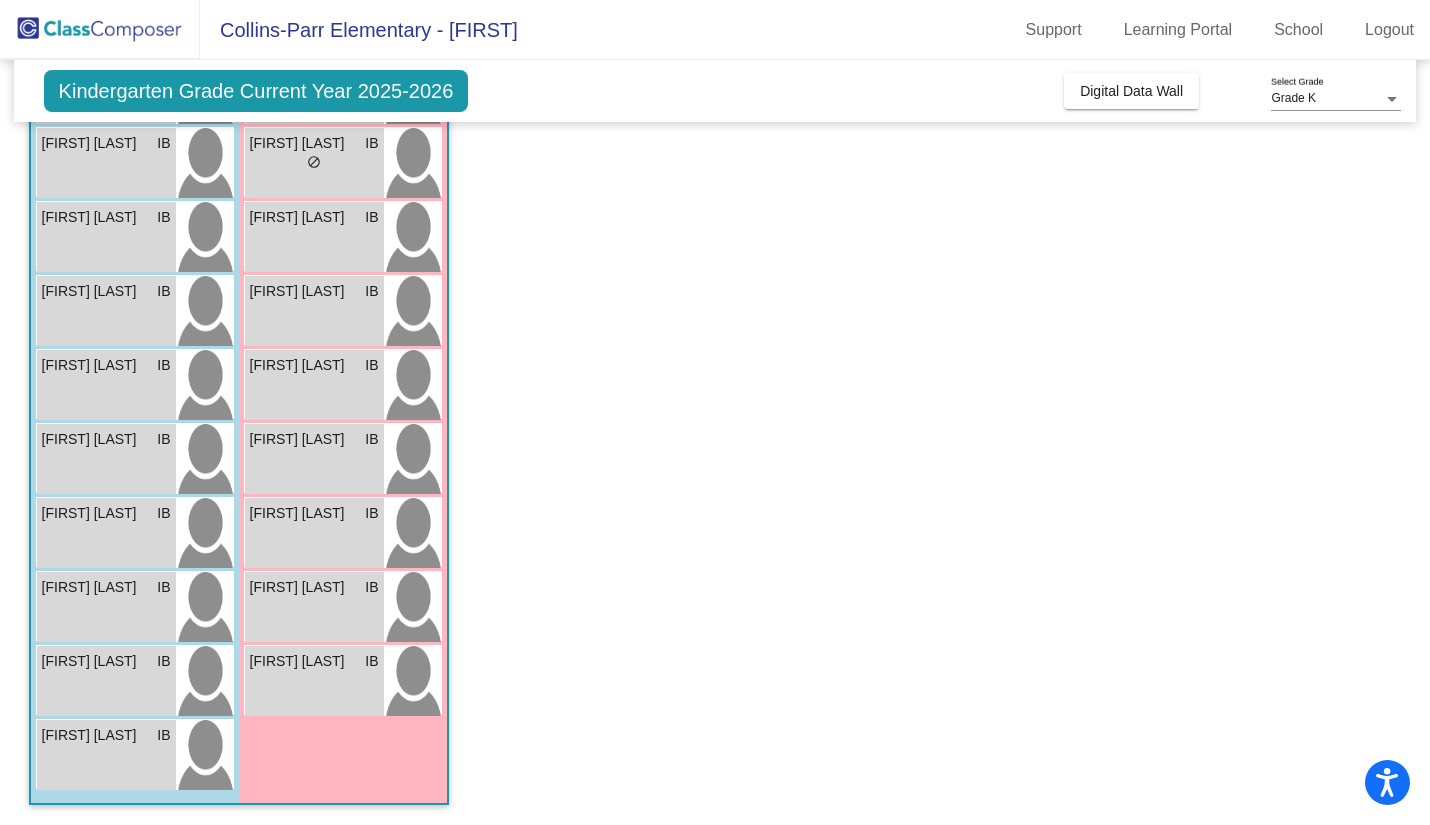 click on "Josiah Alaniz" at bounding box center (92, 217) 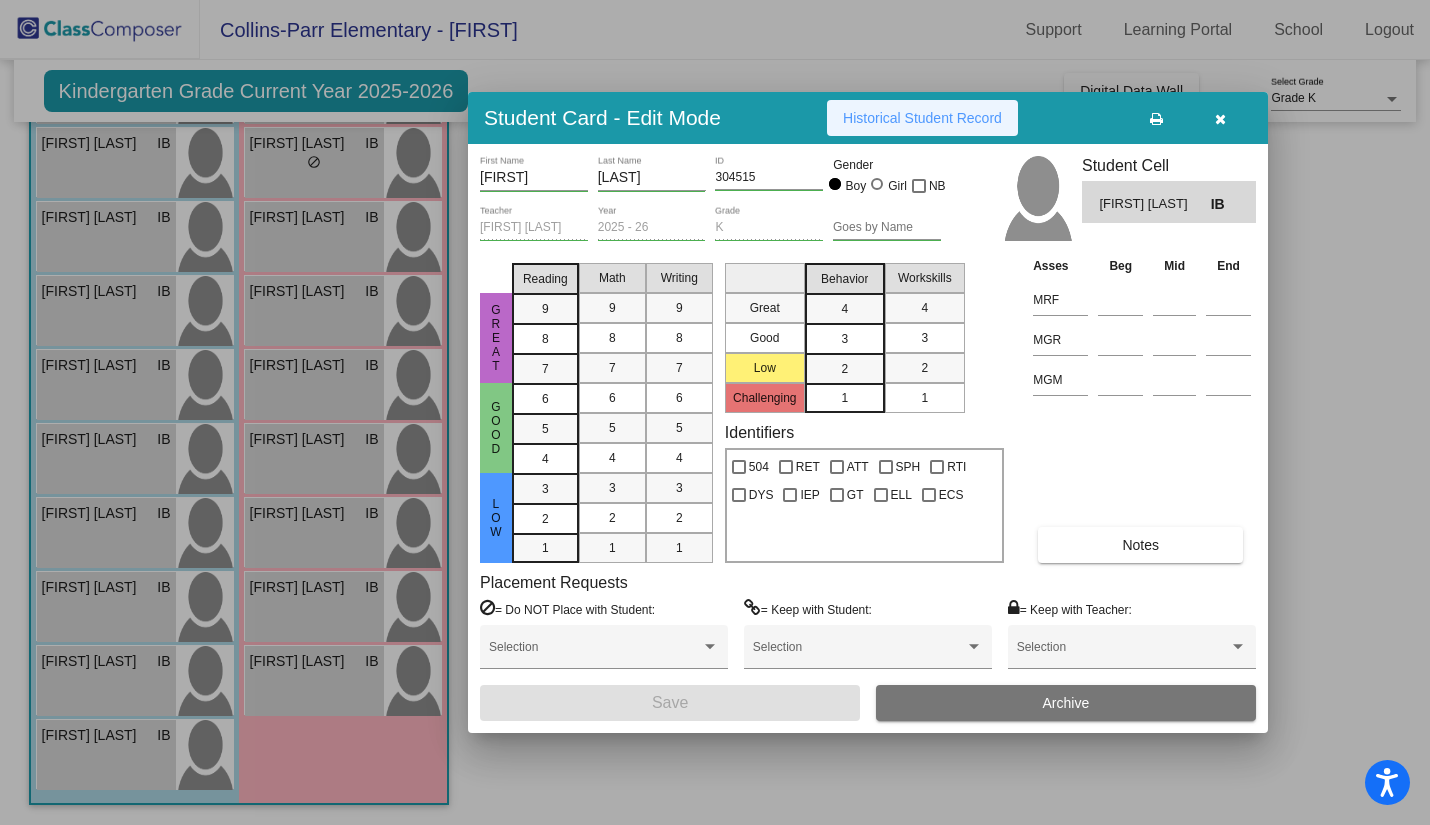click on "Historical Student Record" at bounding box center [922, 118] 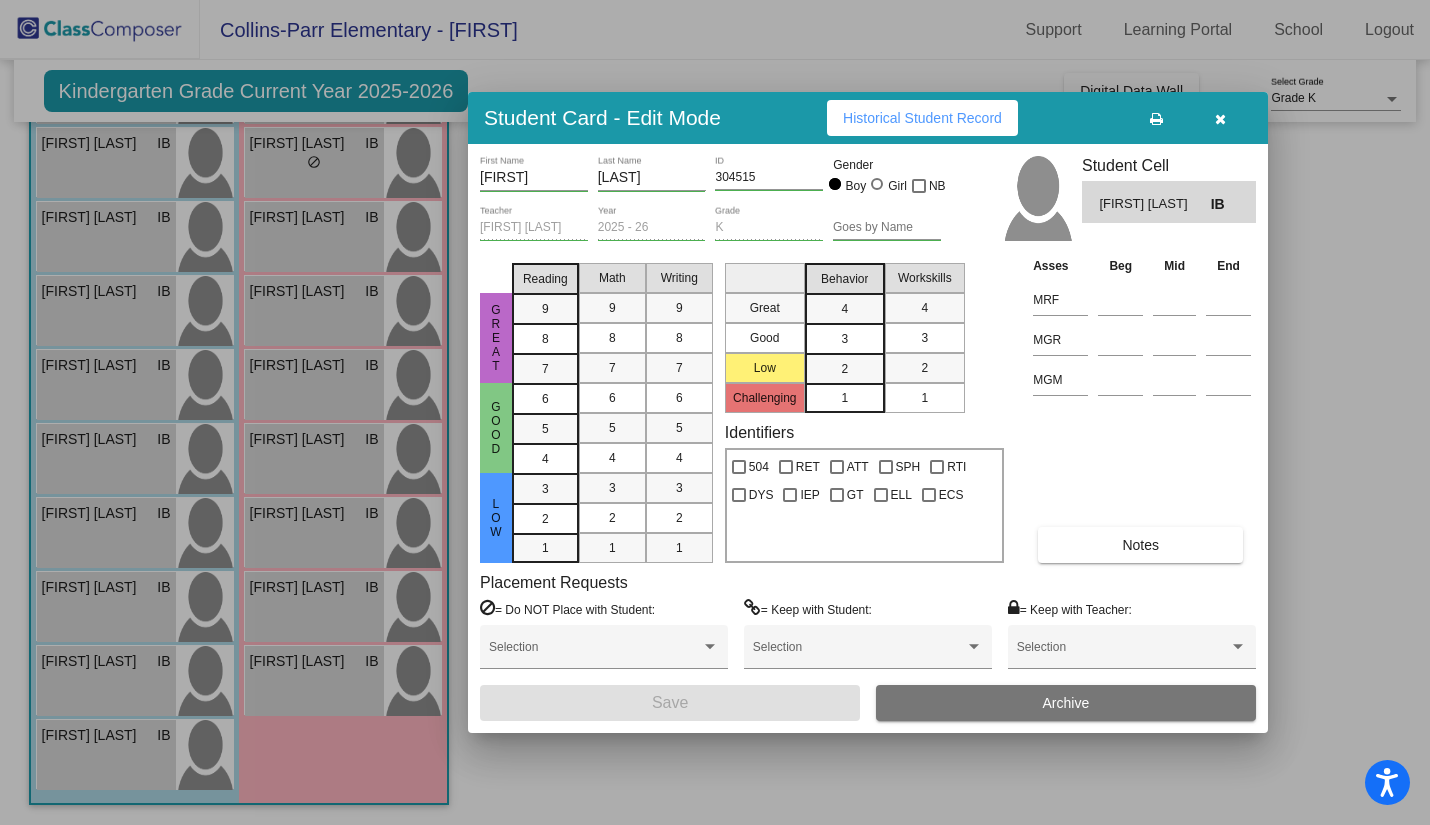 click at bounding box center (1220, 119) 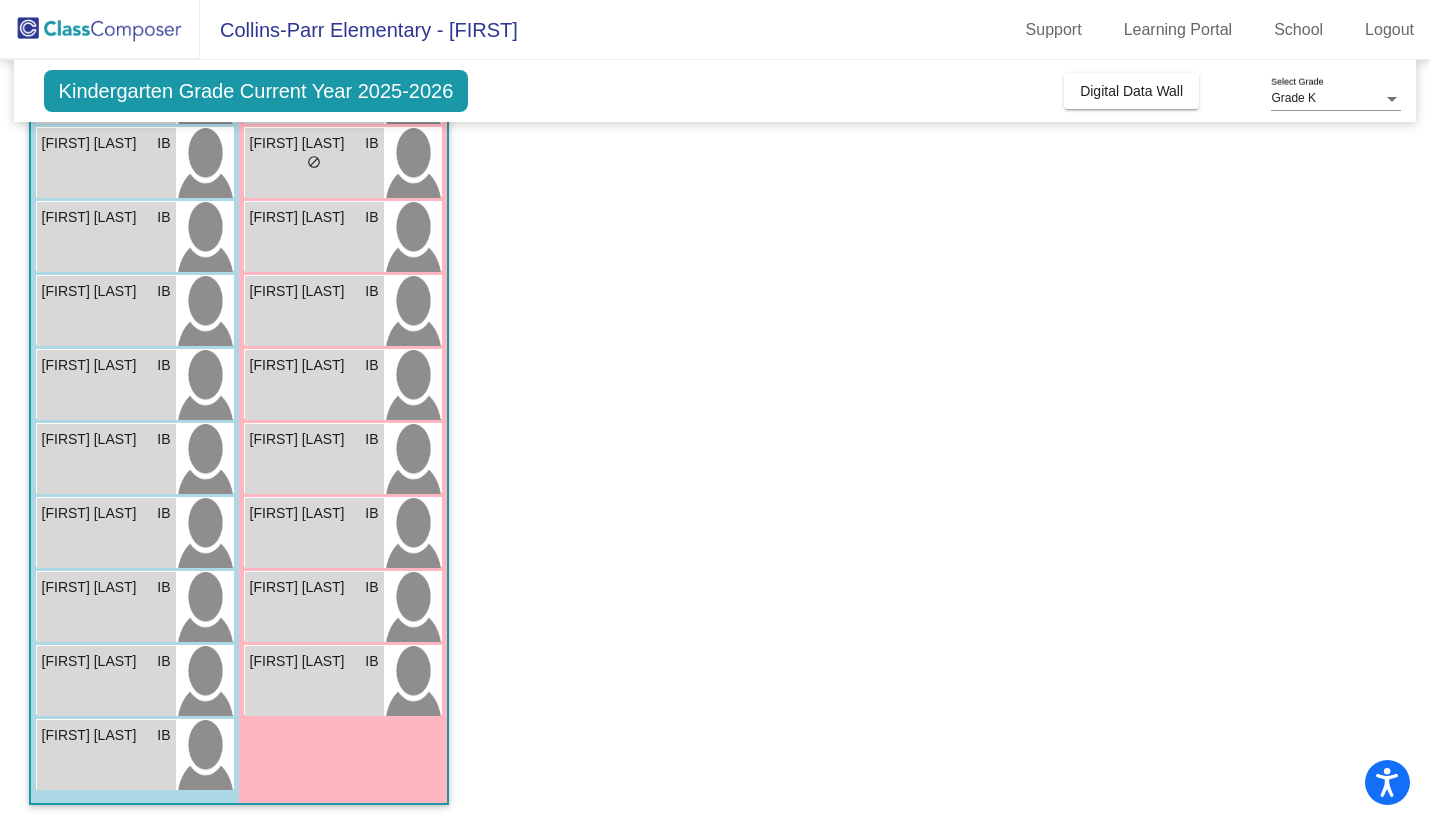 click on "Elias Sanchez IB lock do_not_disturb_alt" at bounding box center [106, 163] 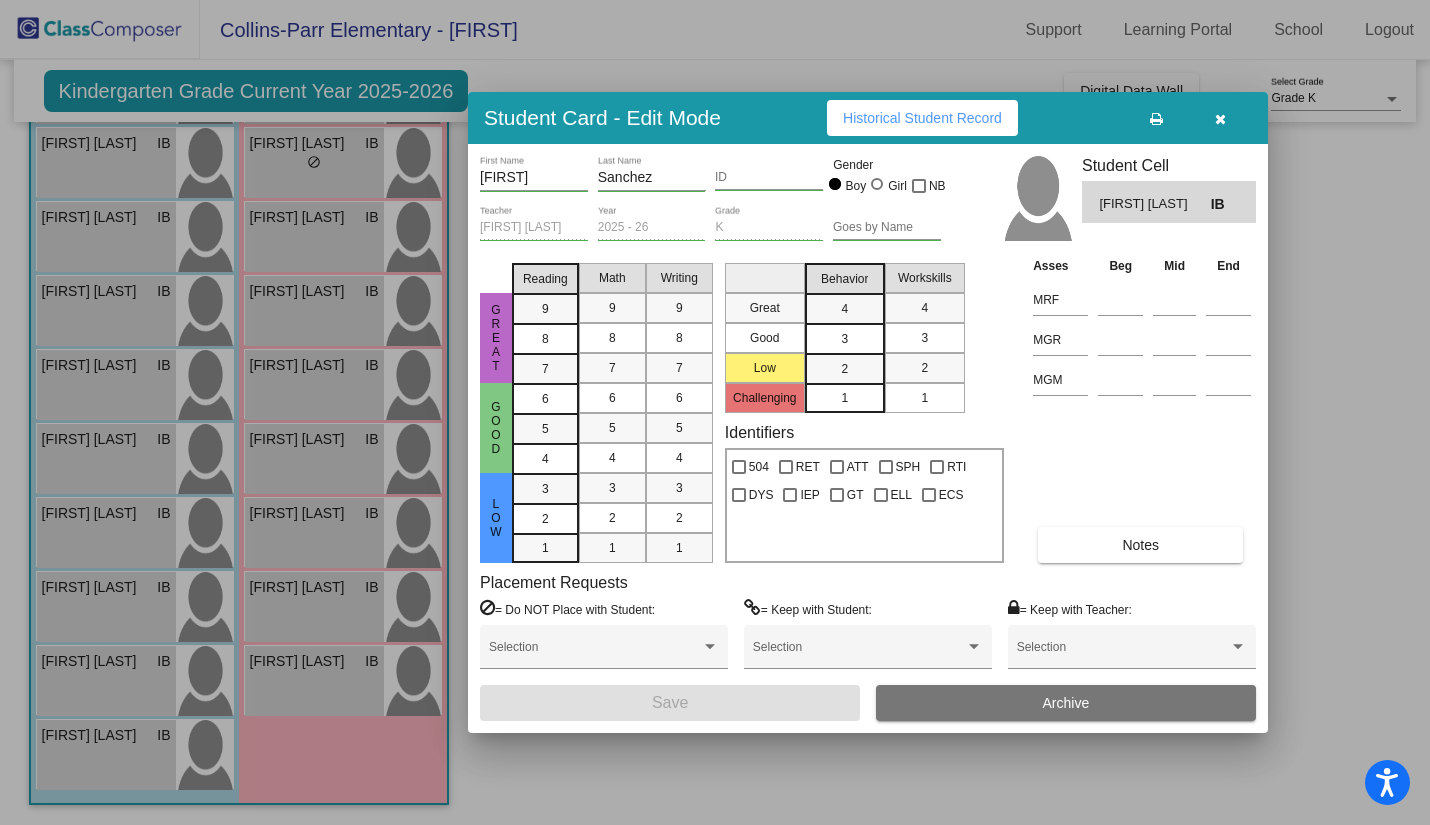 click on "Historical Student Record" at bounding box center [922, 118] 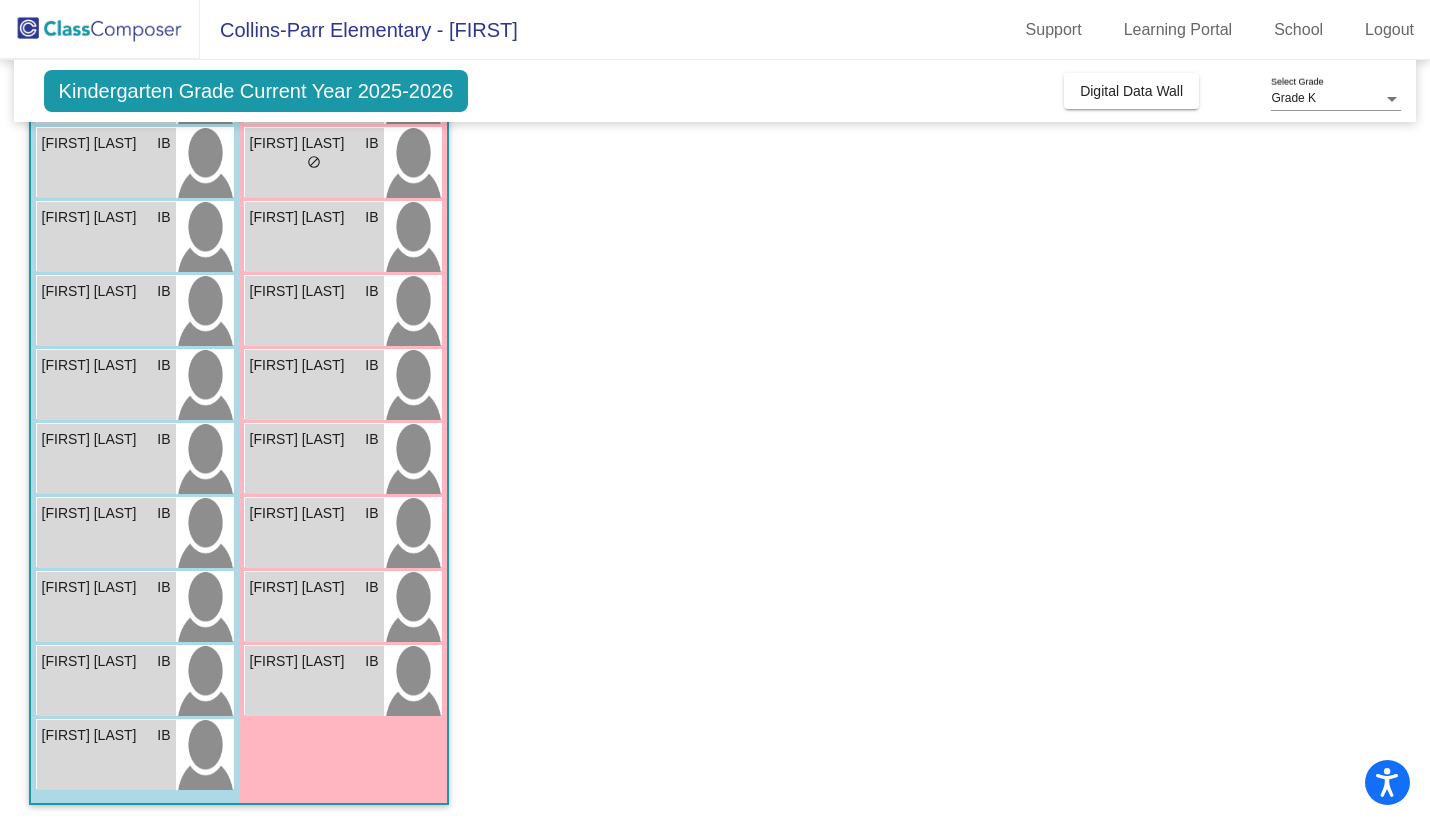 click on "Josiah Alaniz IB lock do_not_disturb_alt" at bounding box center [106, 237] 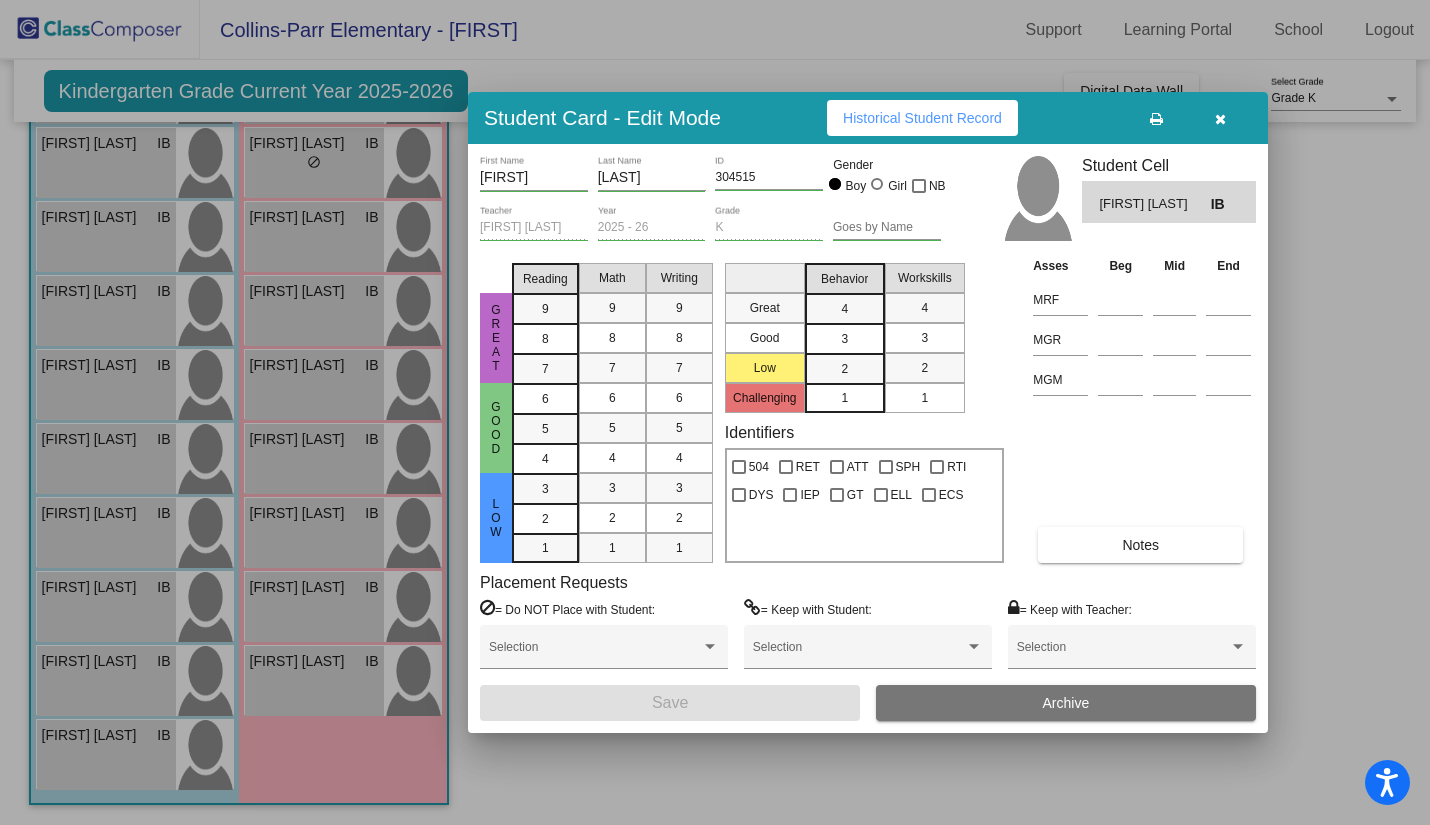 click at bounding box center (1220, 119) 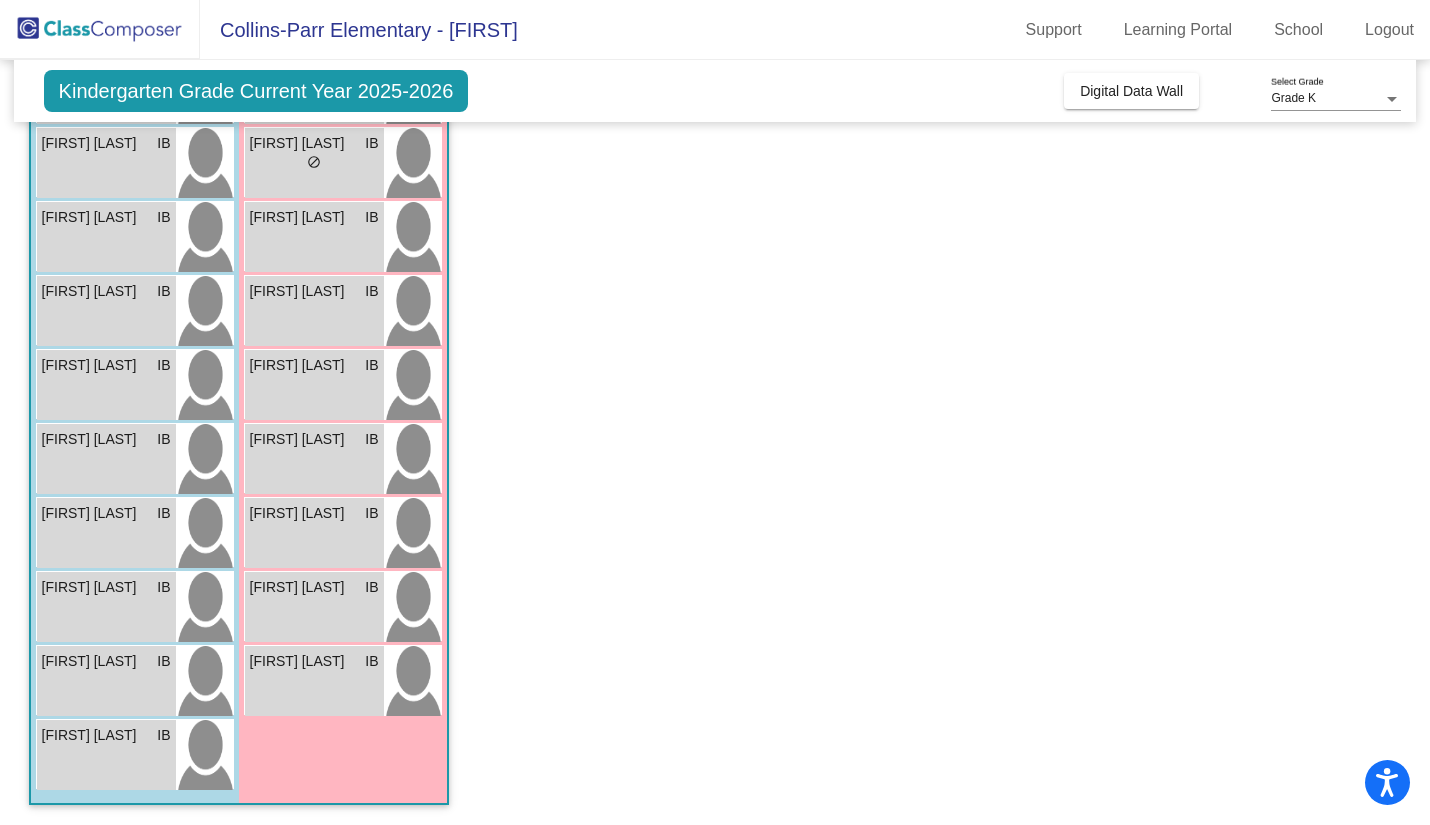 click on "Joziah Garcia IB lock do_not_disturb_alt" at bounding box center [106, 311] 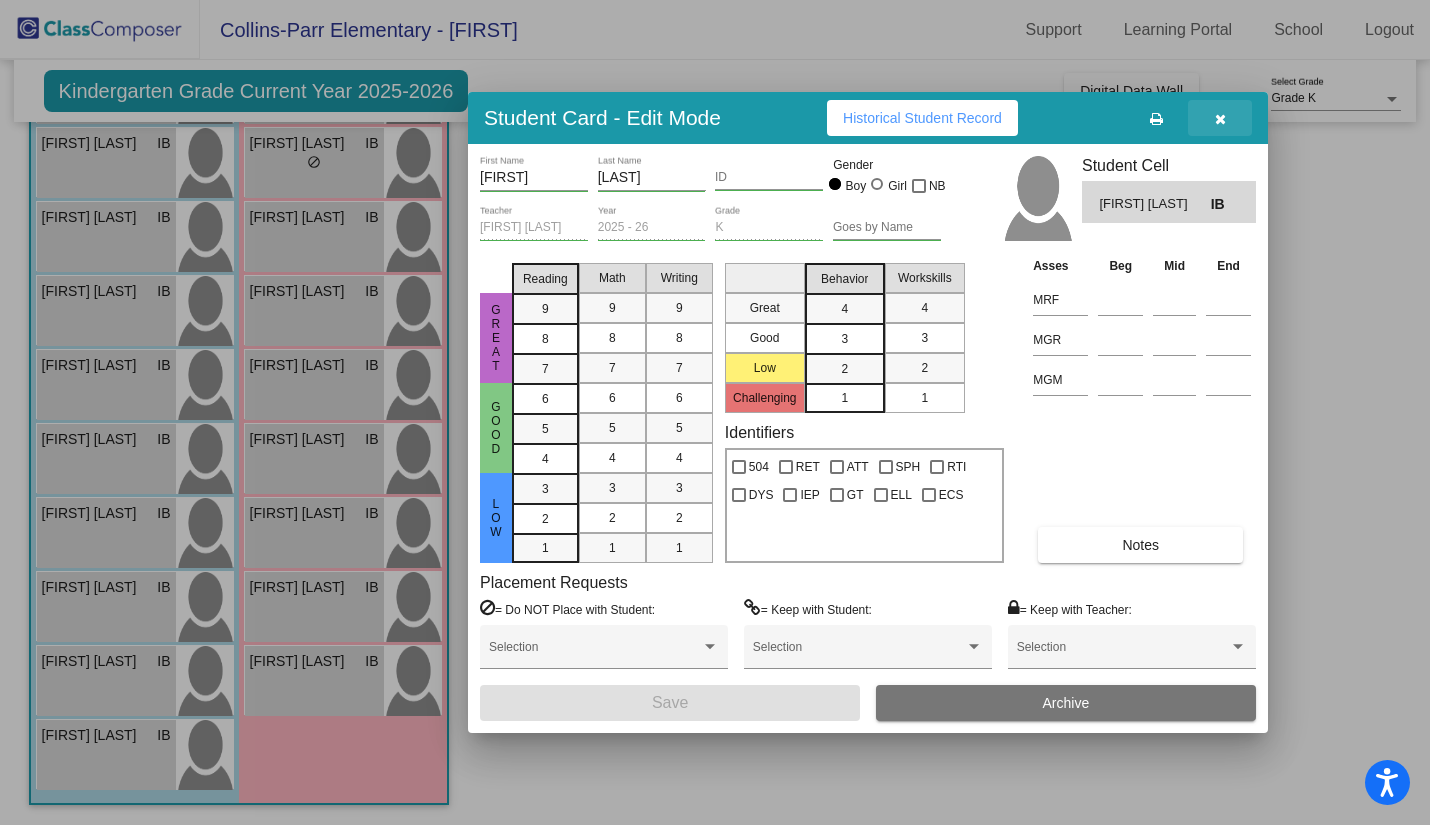 click at bounding box center (1220, 118) 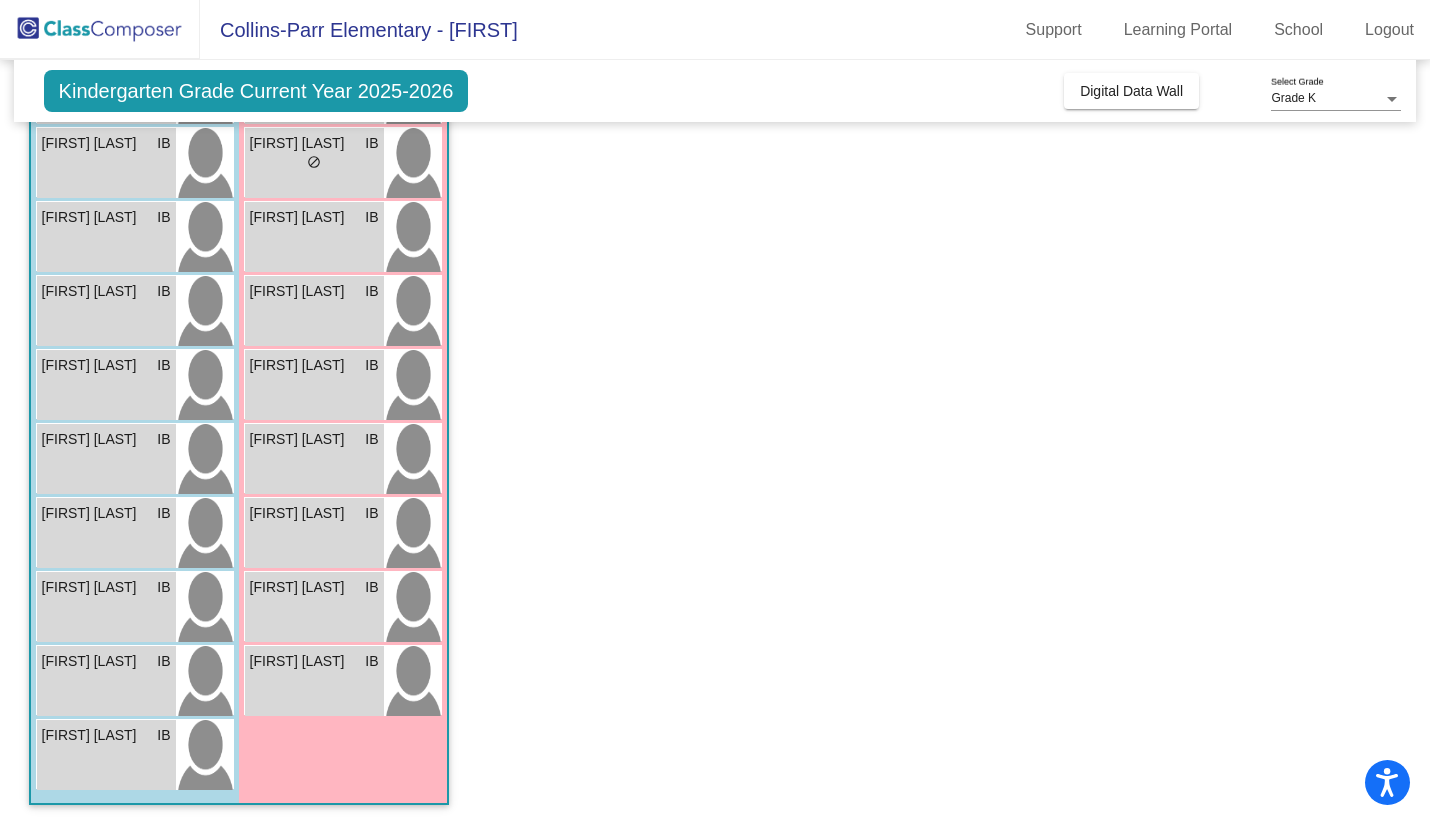 click on "Luke Gonzalez IB lock do_not_disturb_alt" at bounding box center (106, 385) 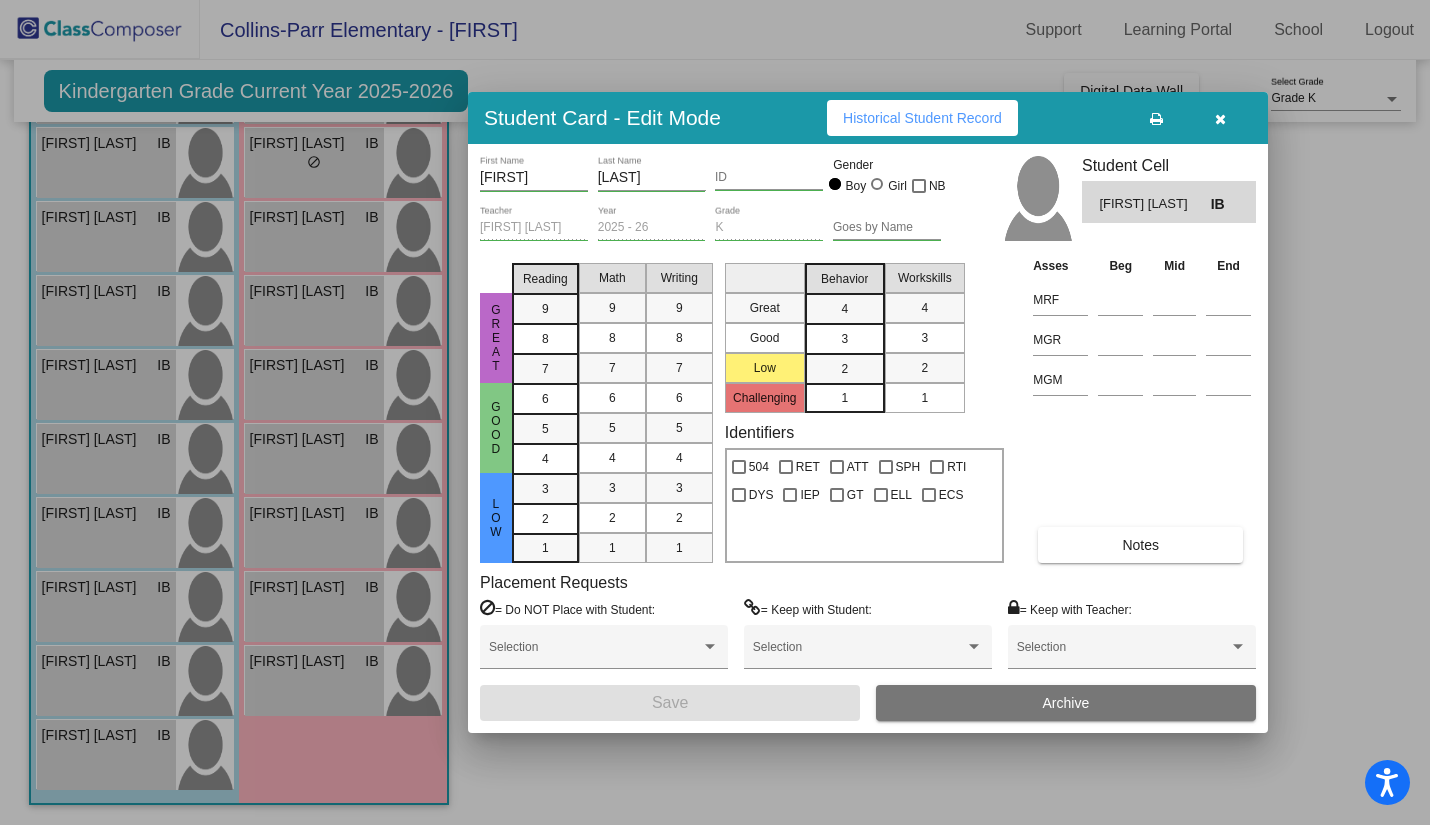 click at bounding box center (1220, 119) 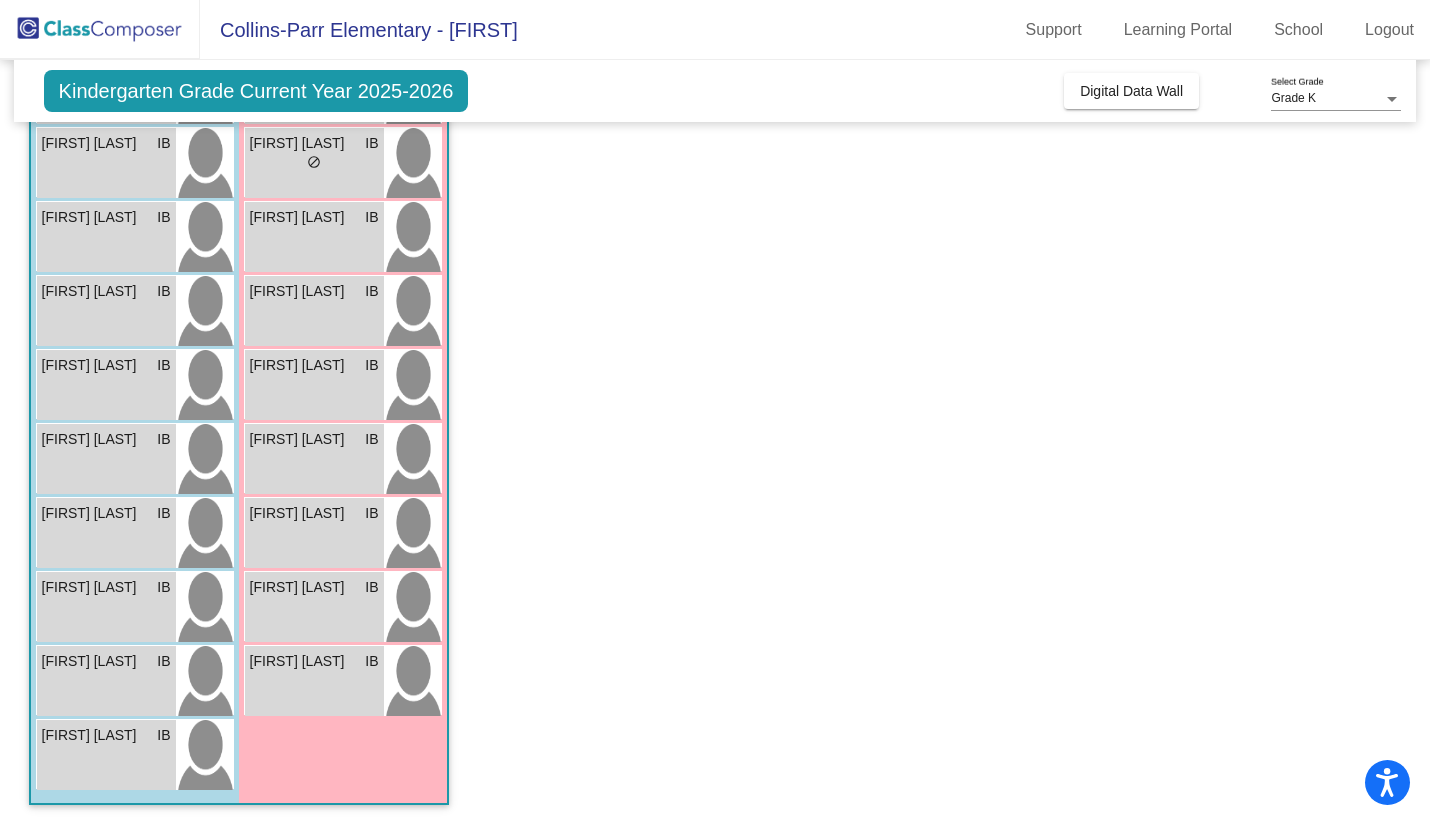 click on "Matthew  Arredondo IB lock do_not_disturb_alt" at bounding box center [106, 459] 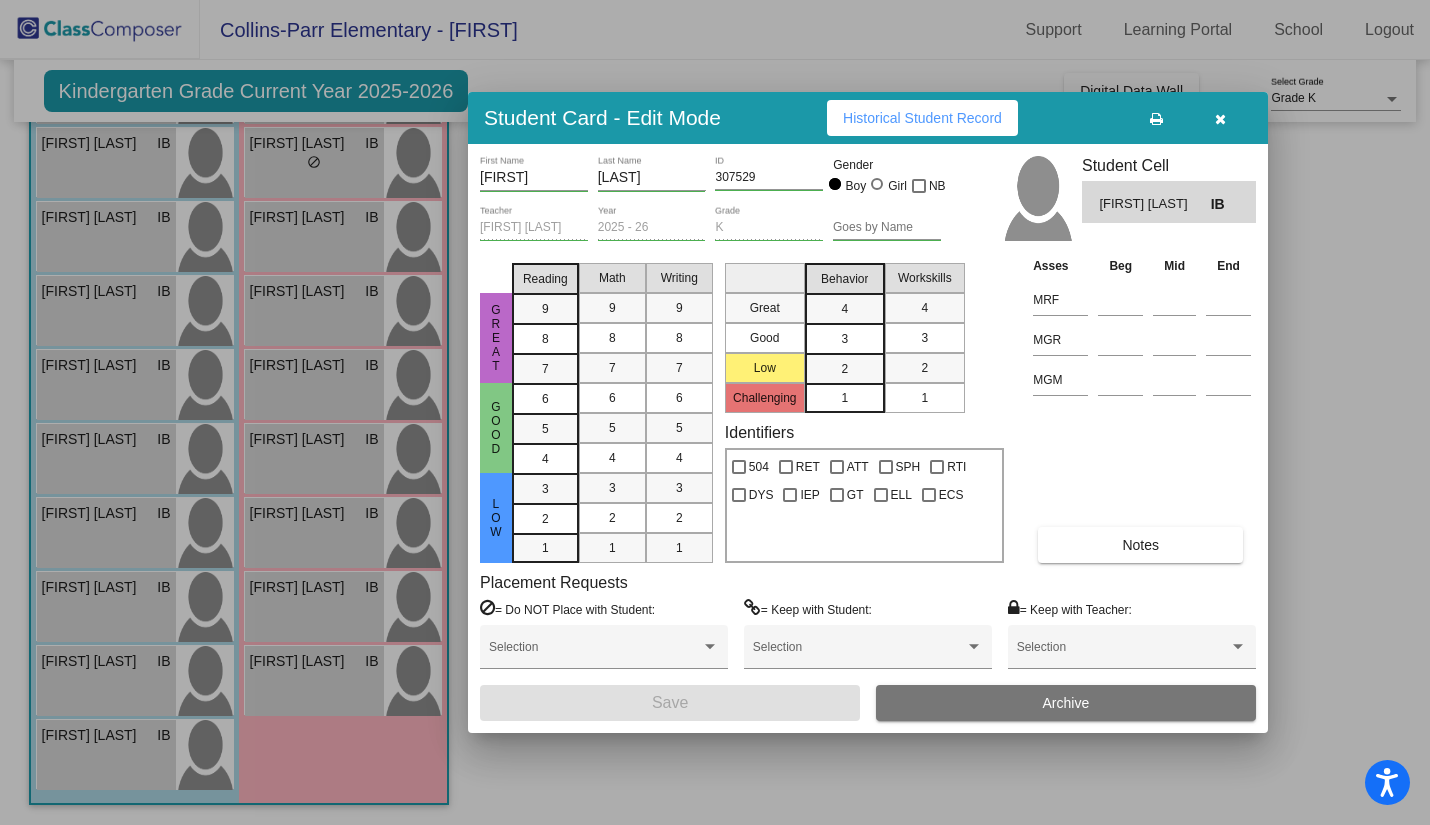 click at bounding box center (1220, 119) 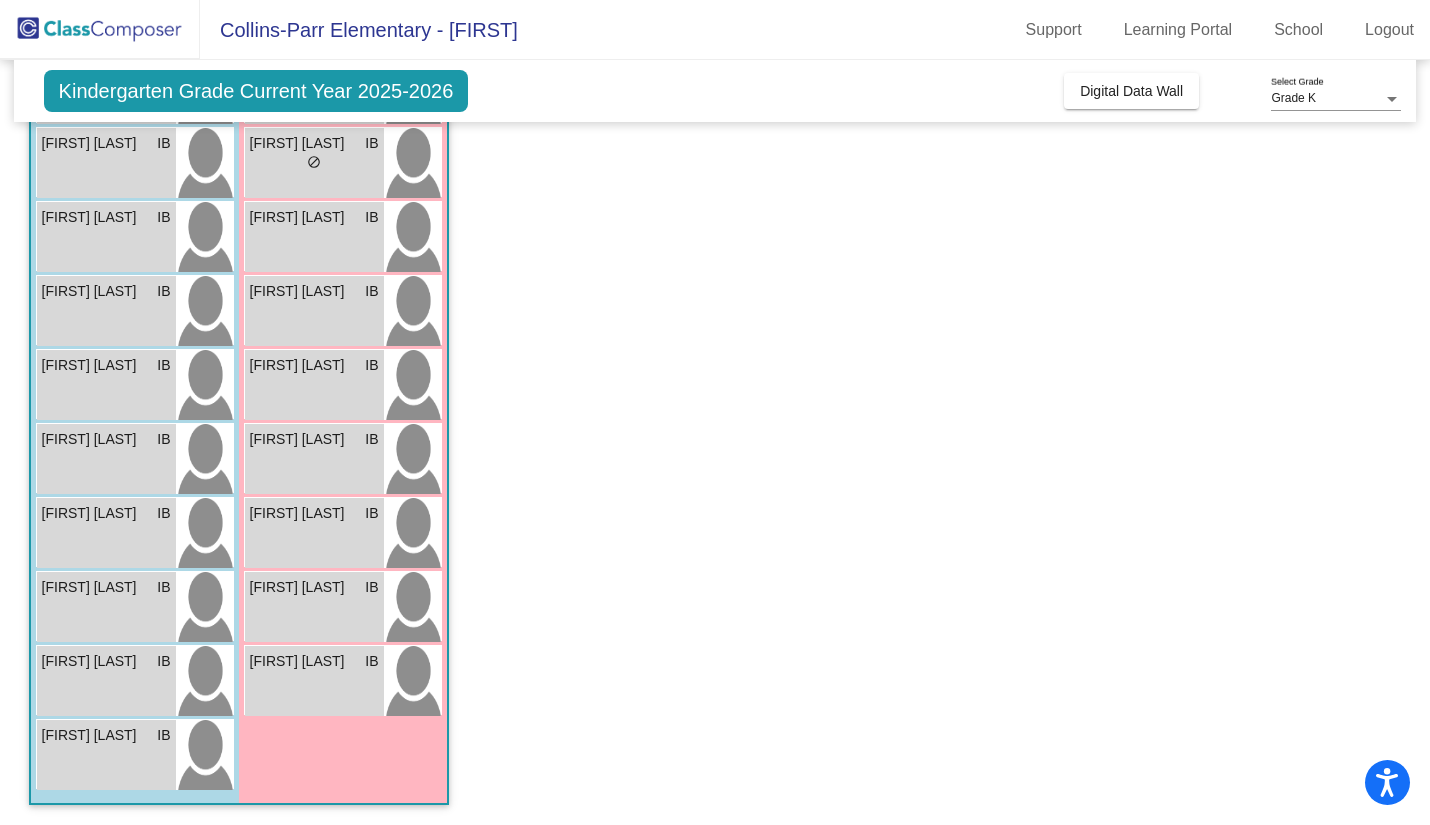 click on "Mickey Santos IB lock do_not_disturb_alt" at bounding box center [106, 533] 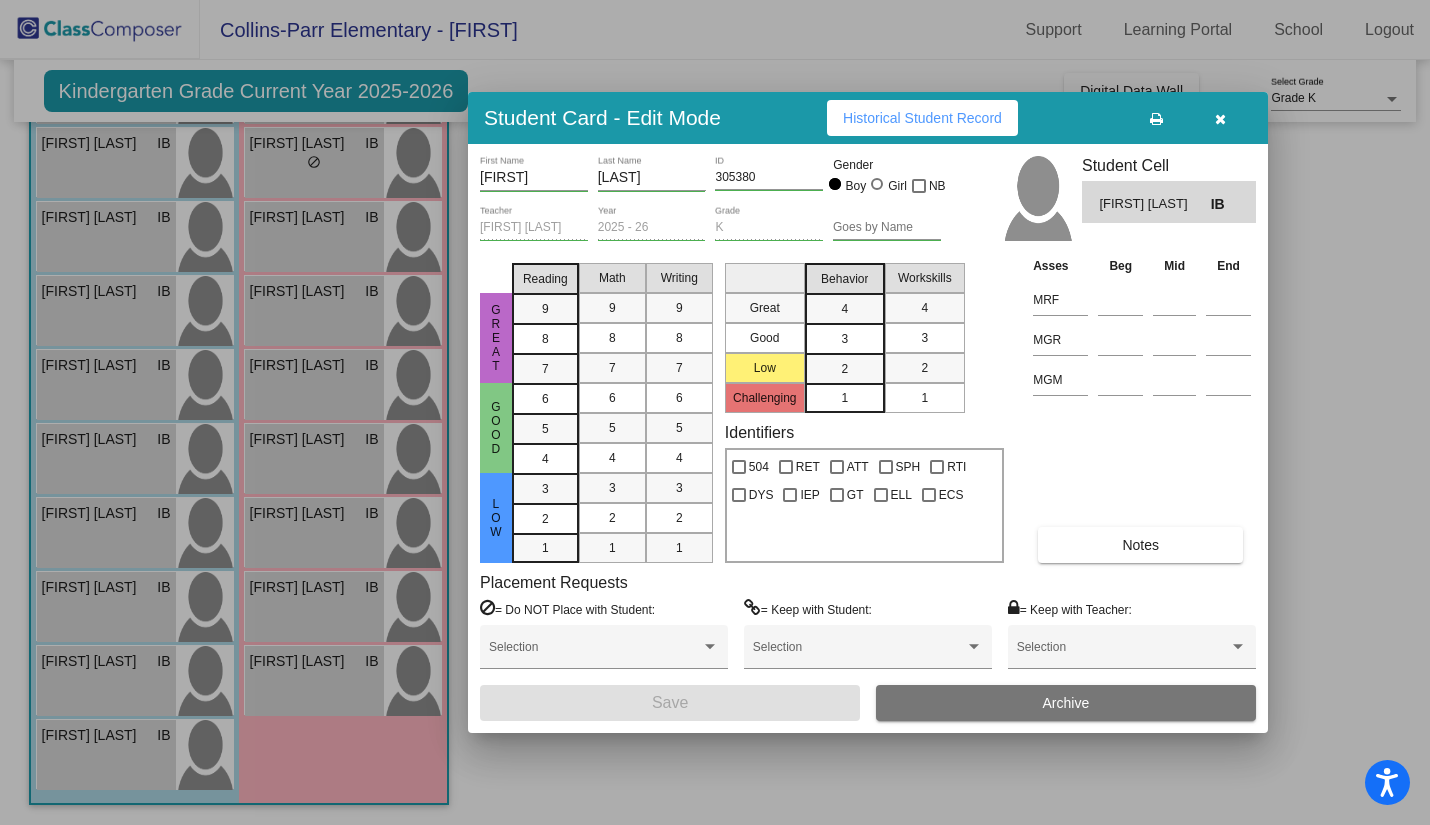 click at bounding box center (1220, 118) 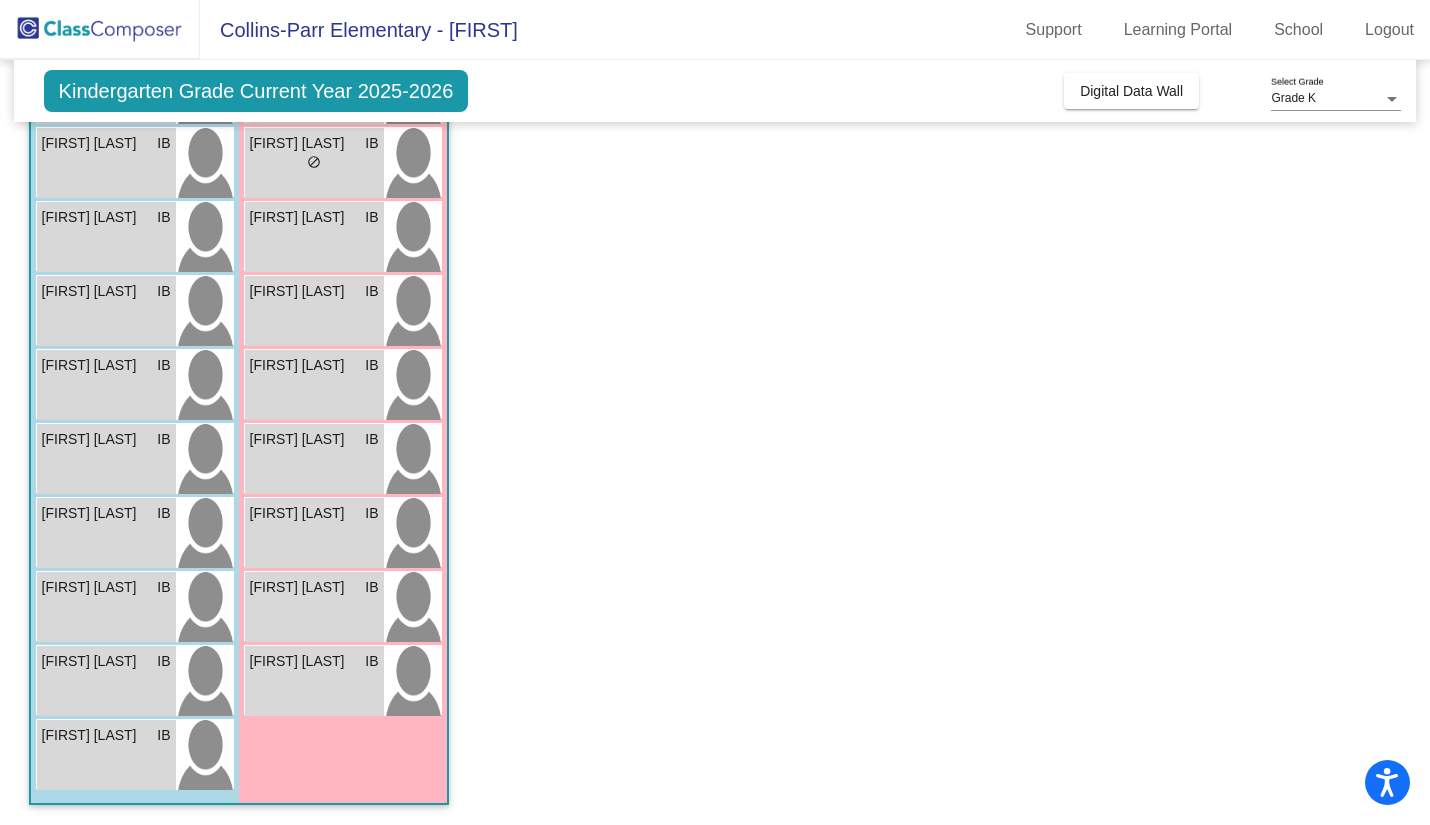 click on "Nathaniel Mendez IB lock do_not_disturb_alt" at bounding box center [106, 607] 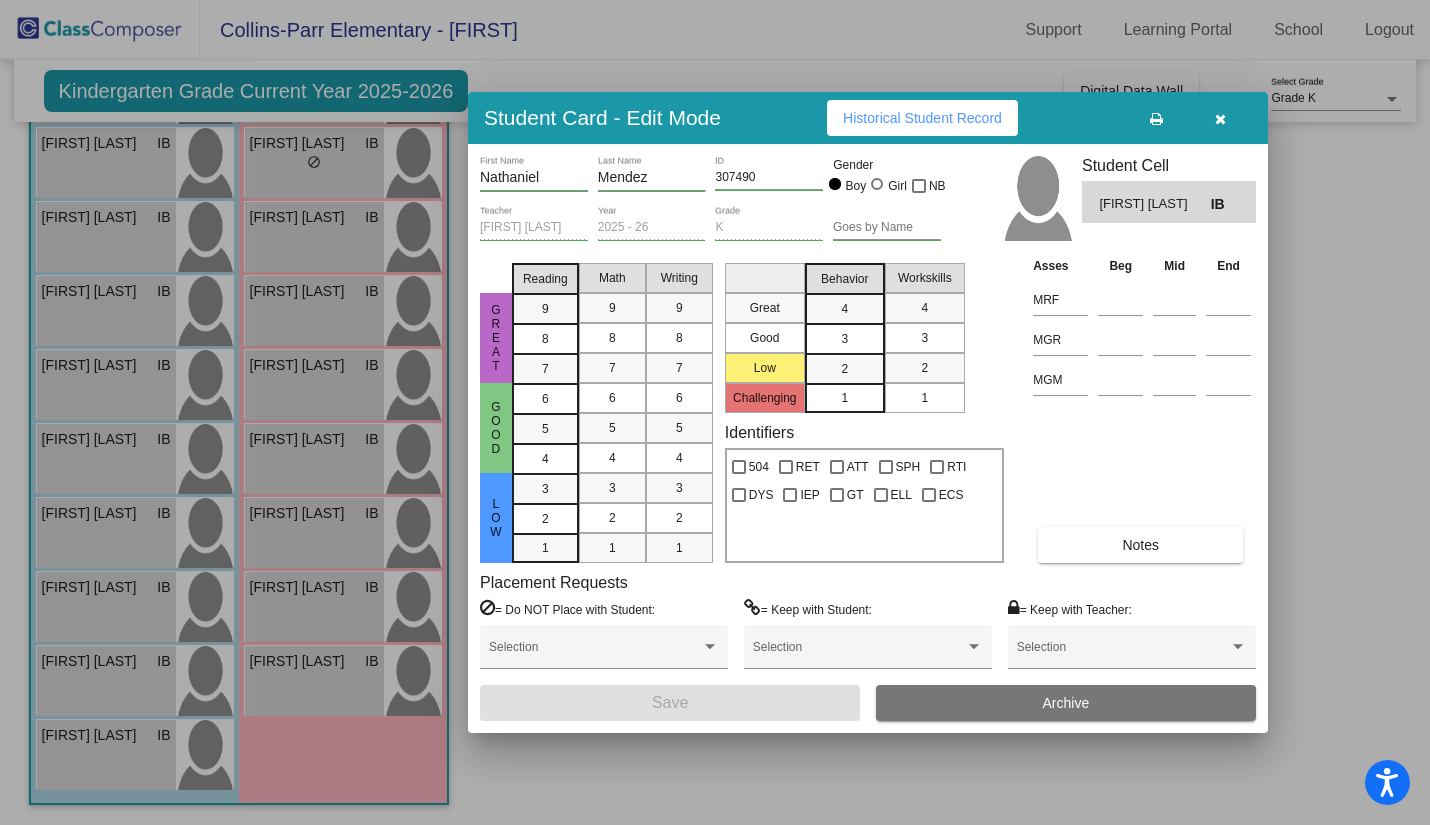 click at bounding box center [1220, 119] 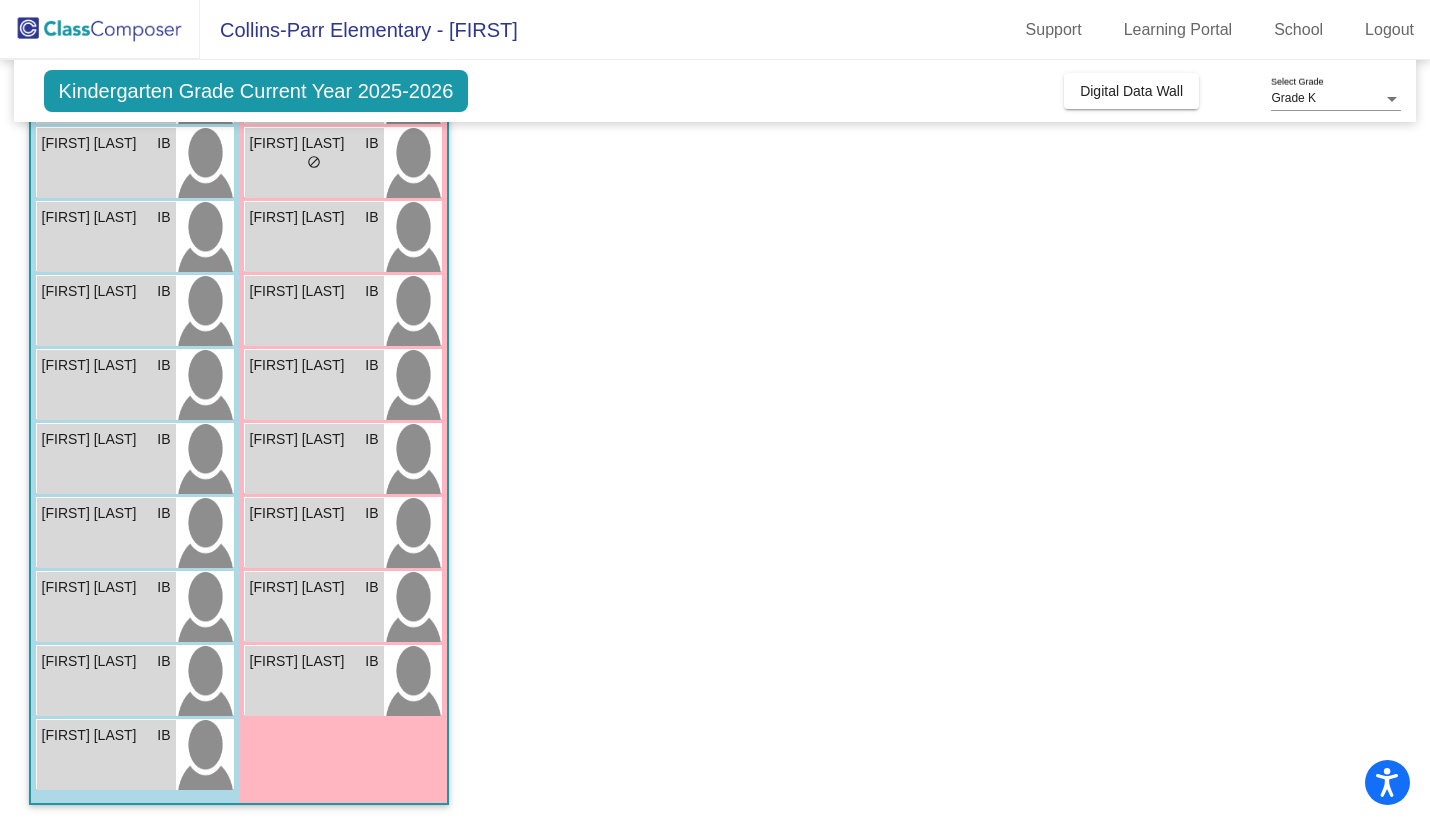 click on "Royce Benivamonde IB lock do_not_disturb_alt" at bounding box center [106, 681] 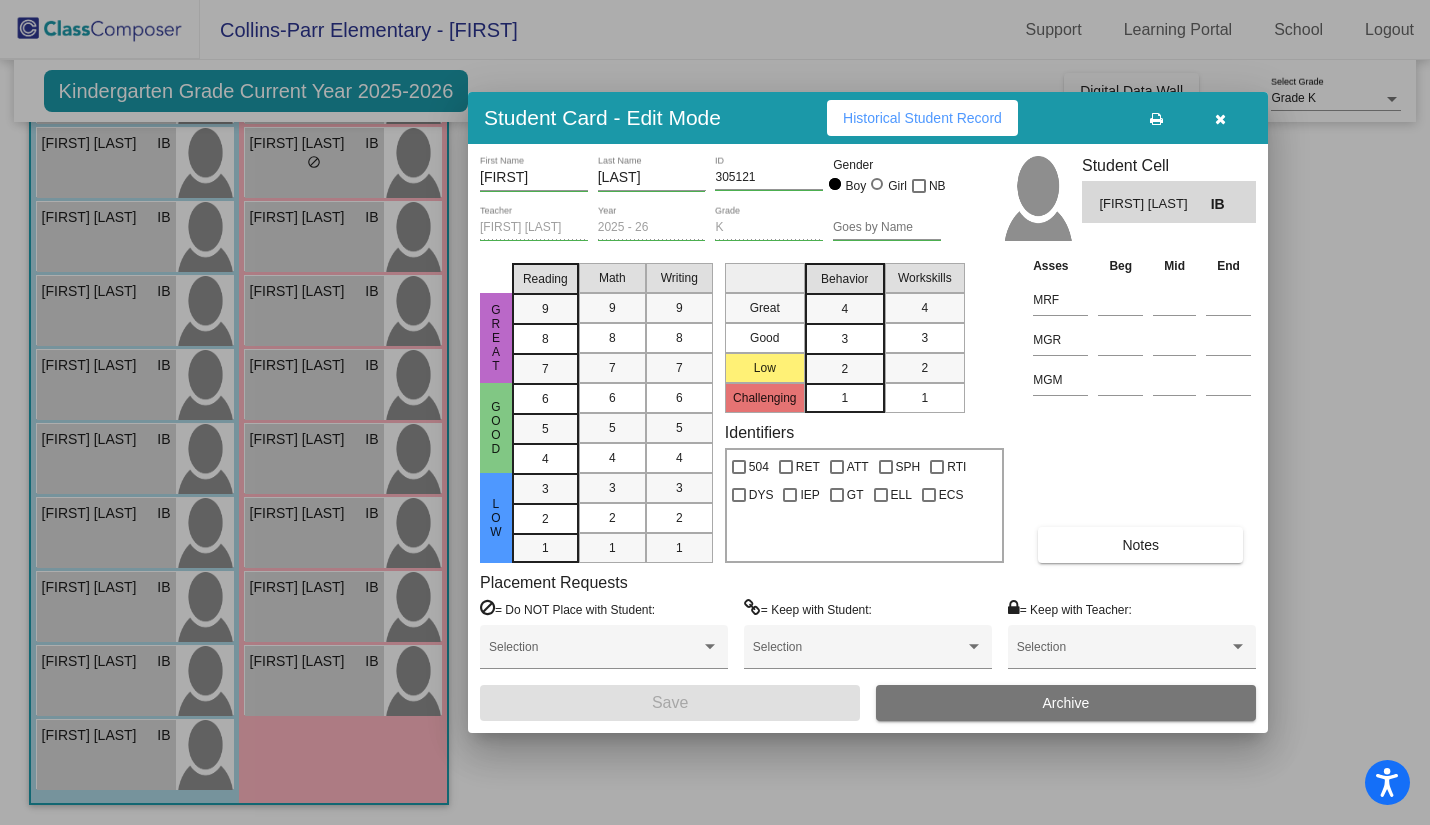 click at bounding box center (1220, 119) 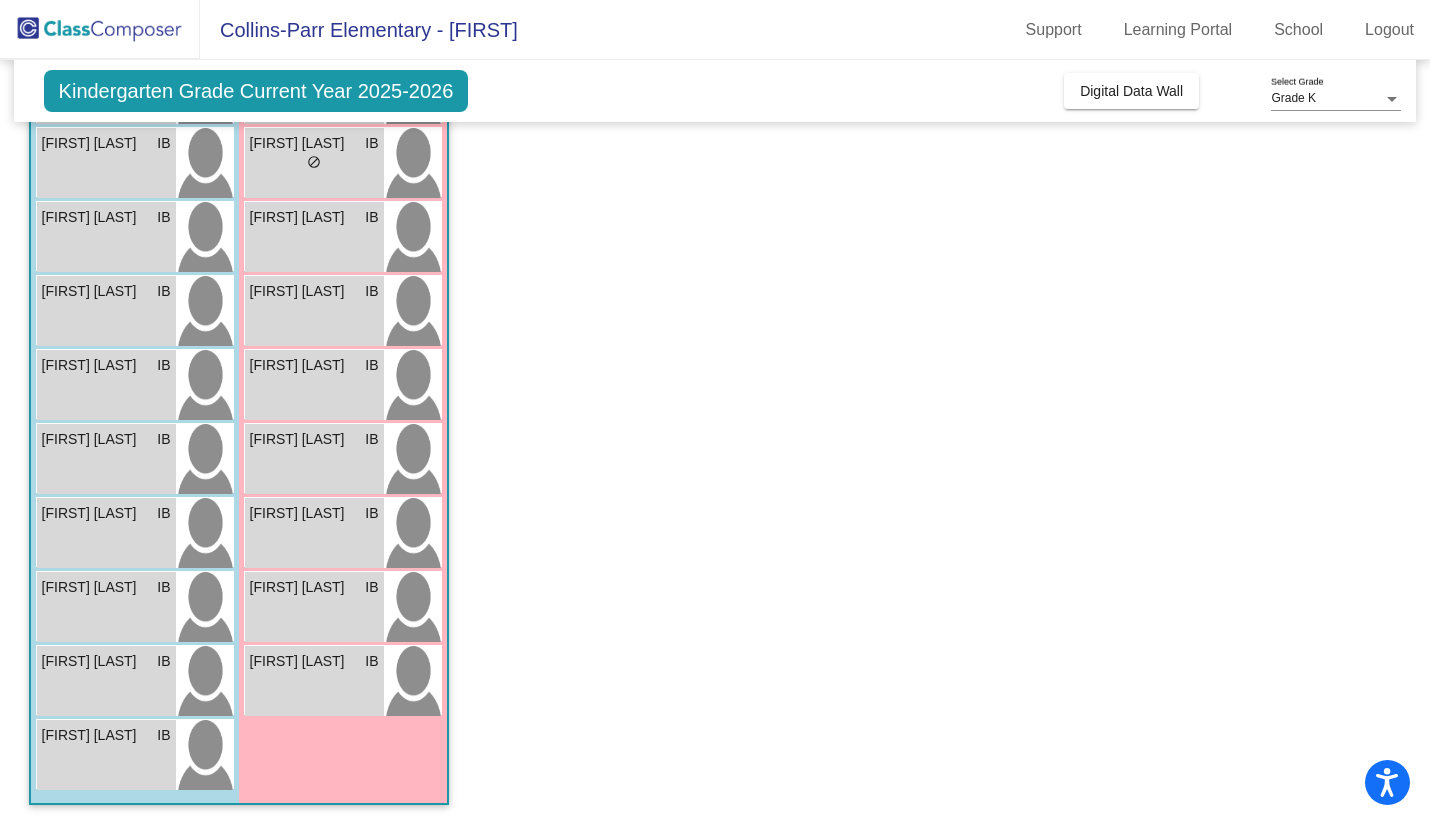 click on "Zeus Lopez IB lock do_not_disturb_alt" at bounding box center (106, 755) 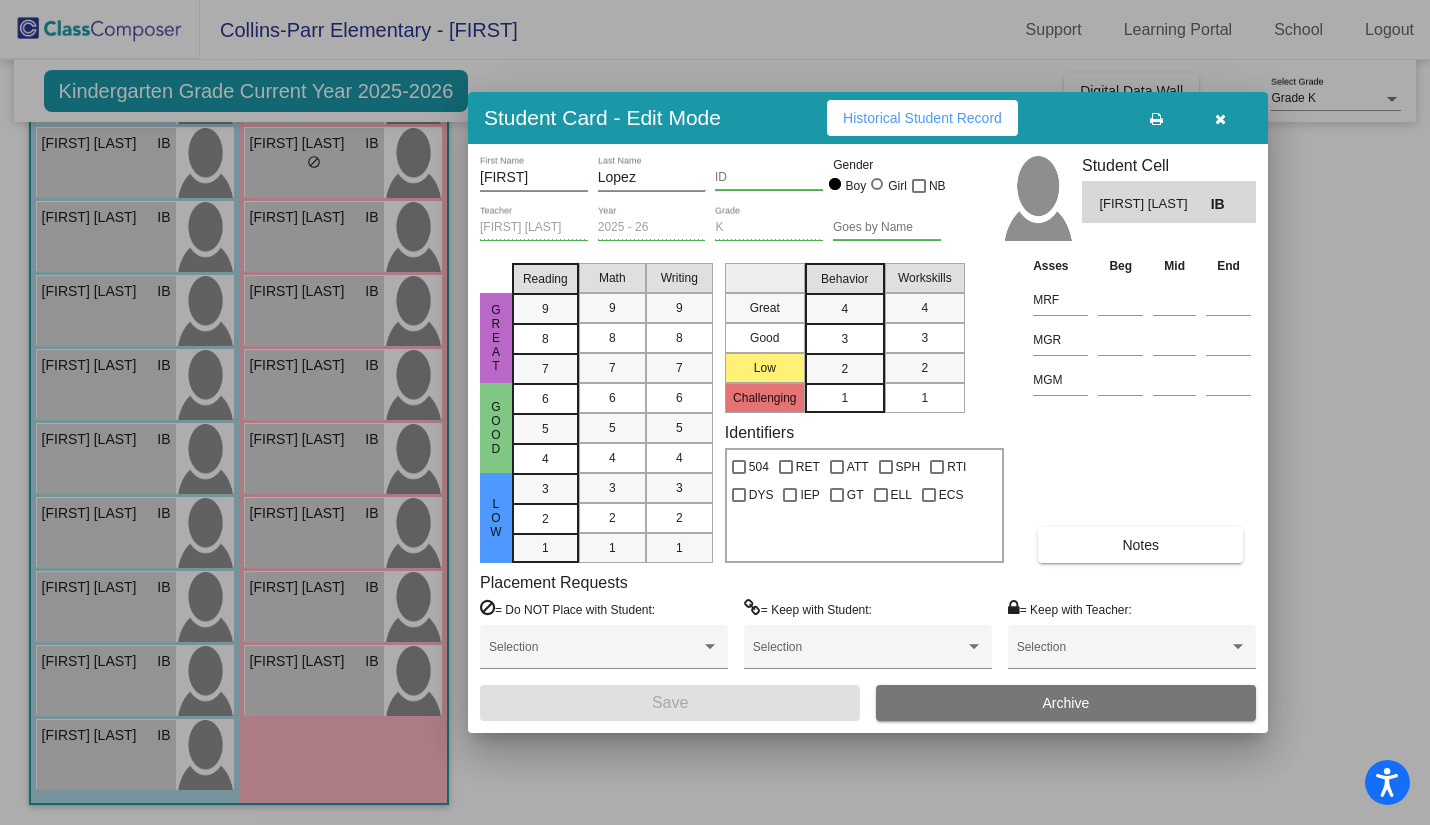 click at bounding box center (1220, 118) 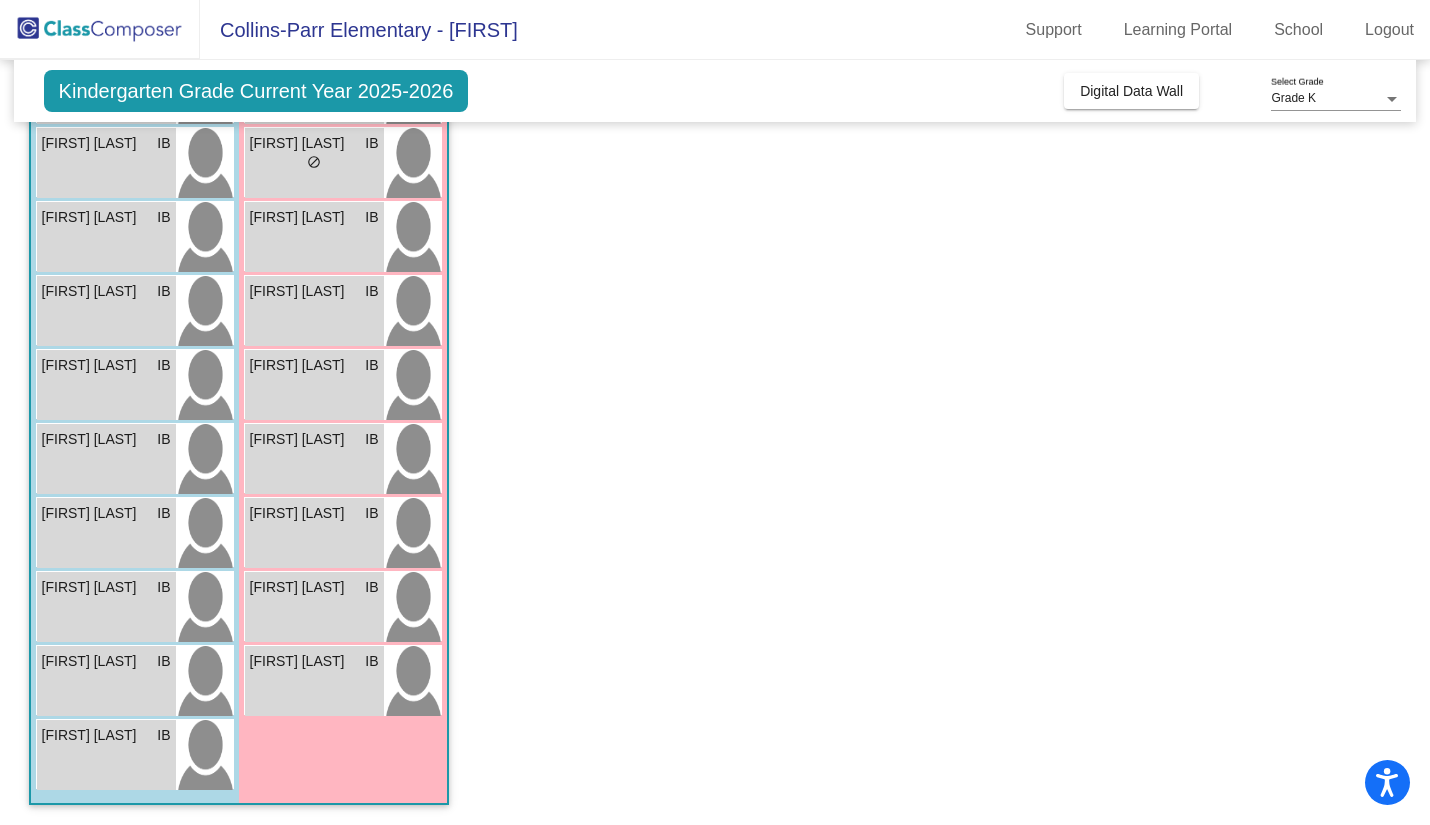 click on "do_not_disturb_alt" at bounding box center (314, 162) 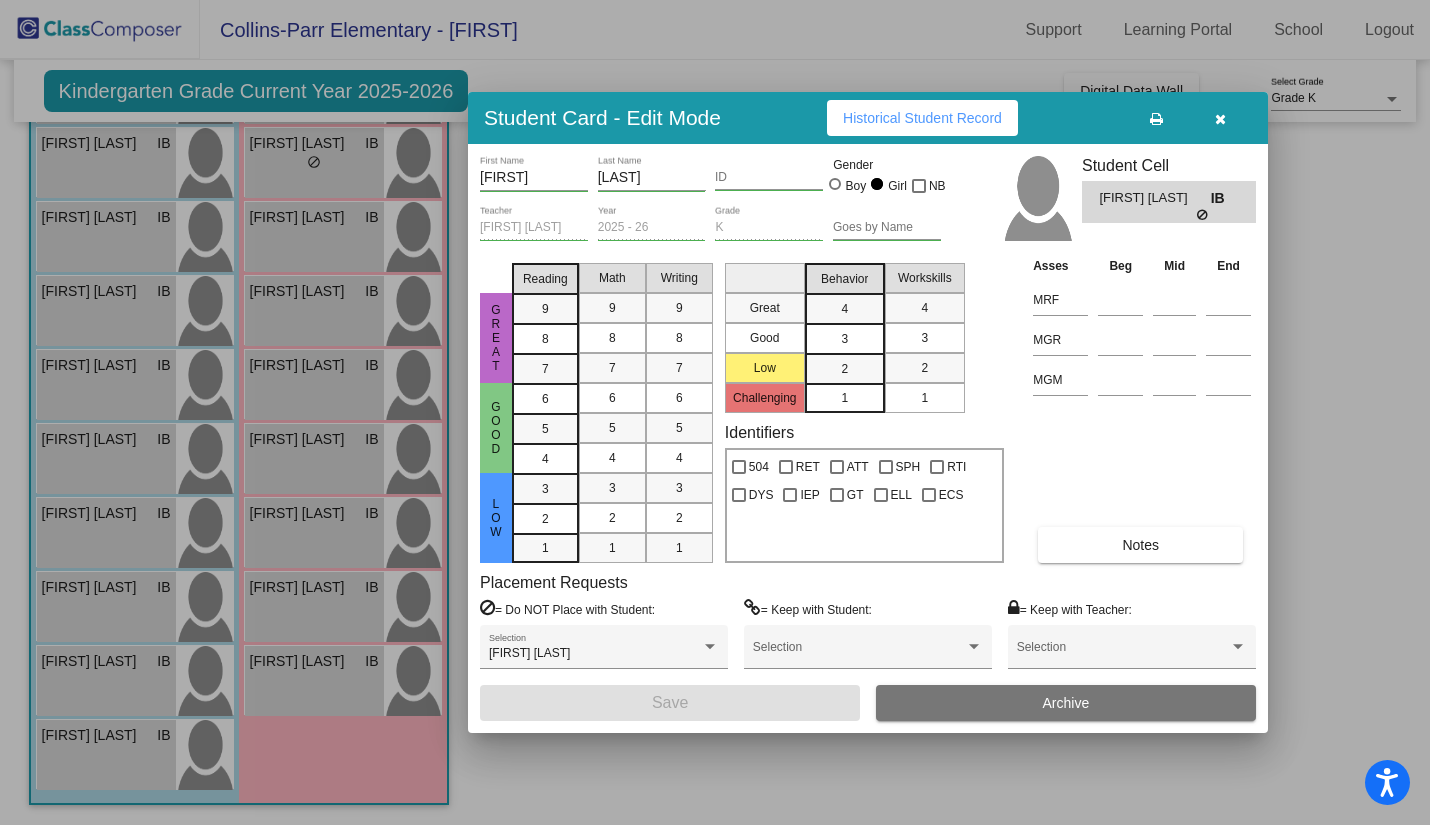 click at bounding box center (1220, 118) 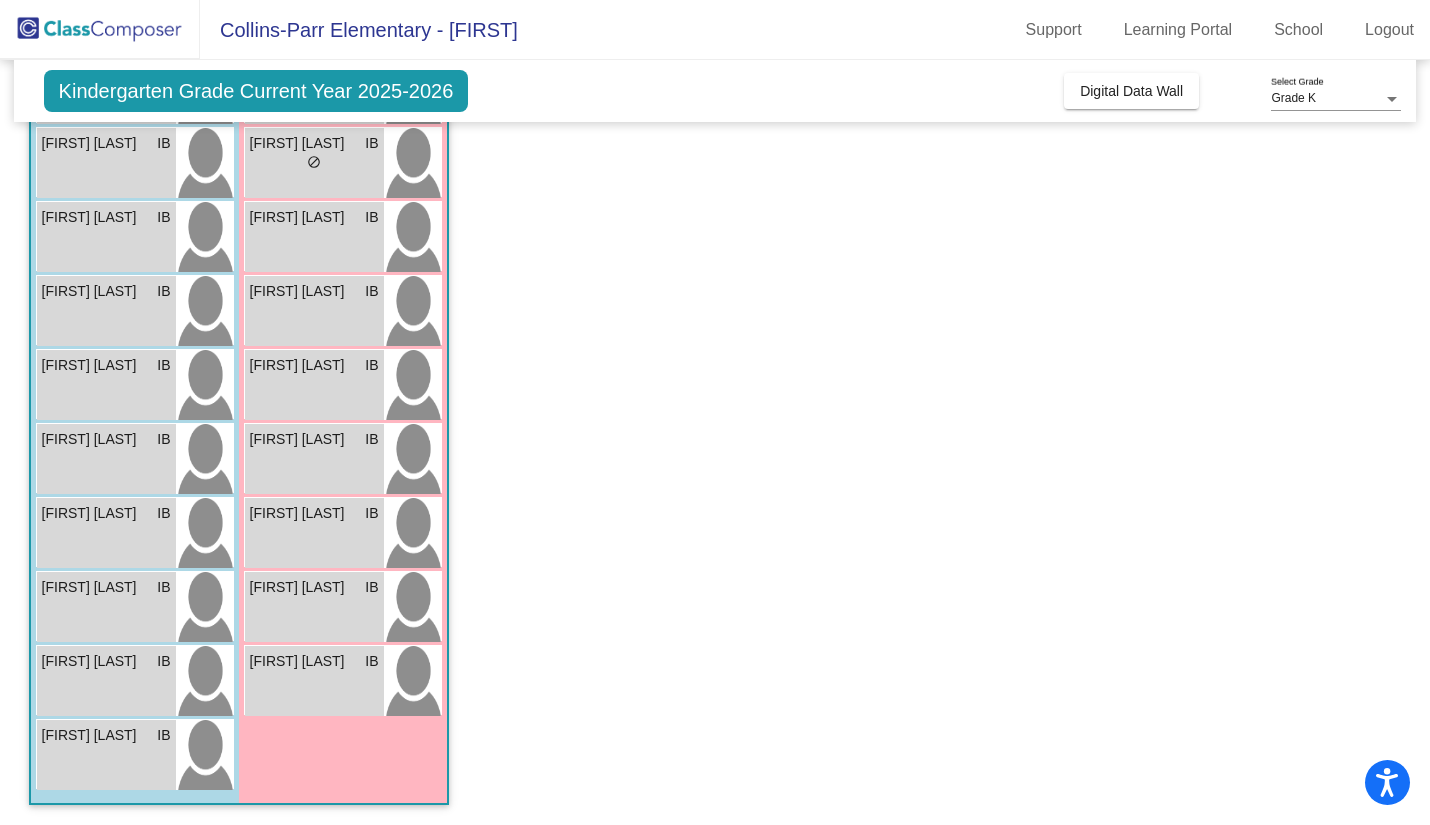 click on "Emma Annex IB lock do_not_disturb_alt" at bounding box center (314, 237) 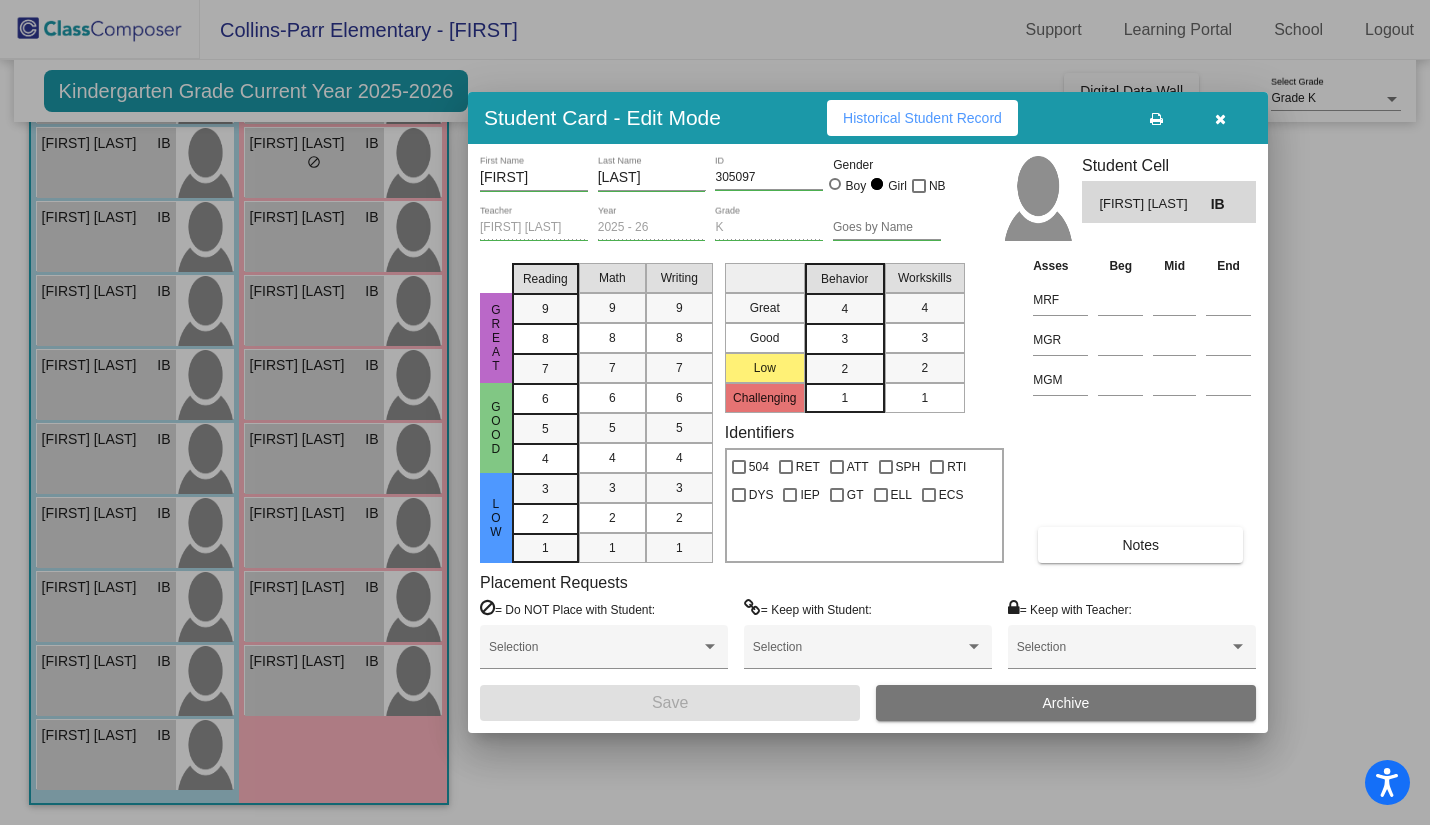 click at bounding box center [1220, 118] 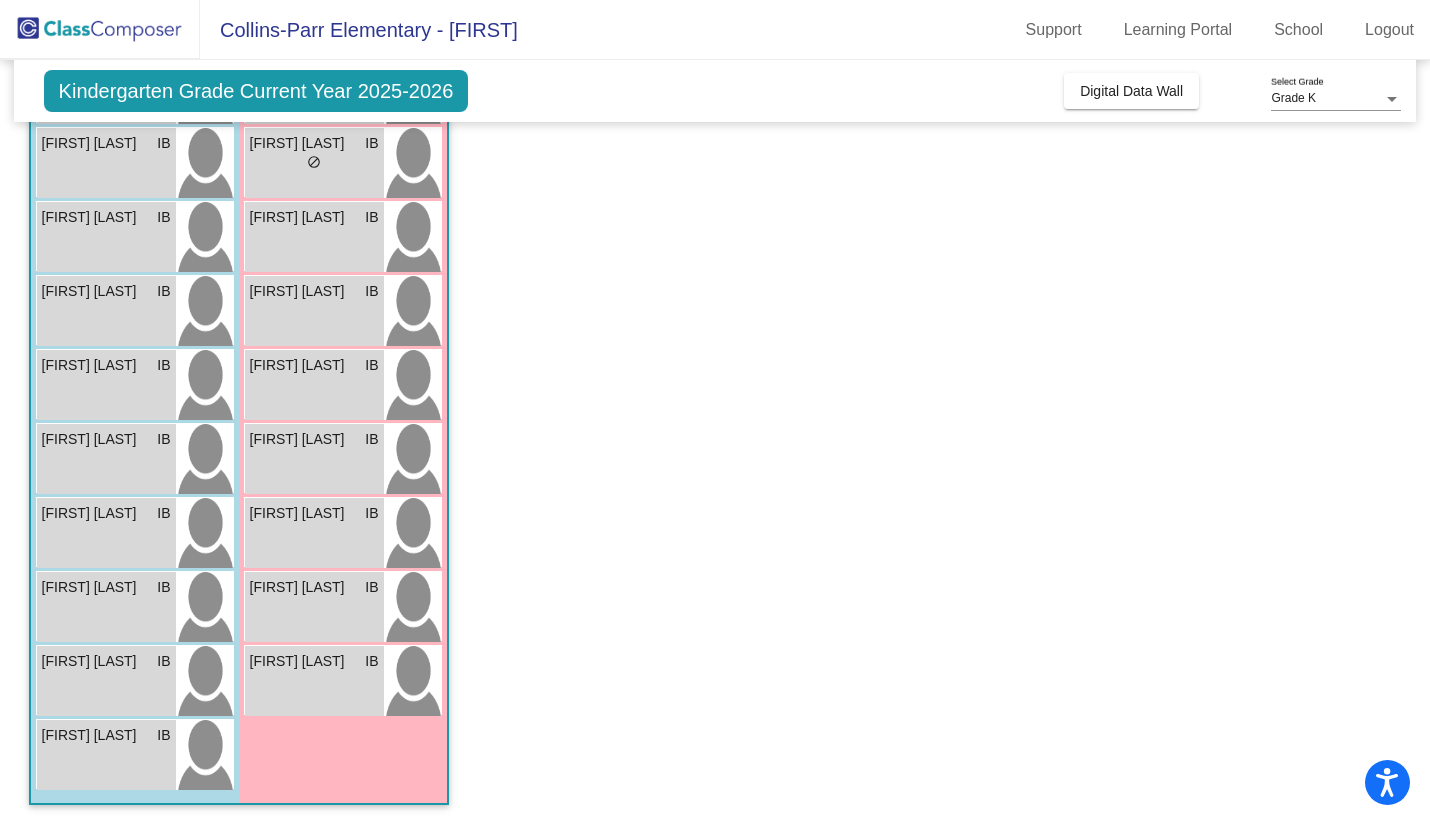 click on "Emma Gonzalez IB lock do_not_disturb_alt" at bounding box center [314, 311] 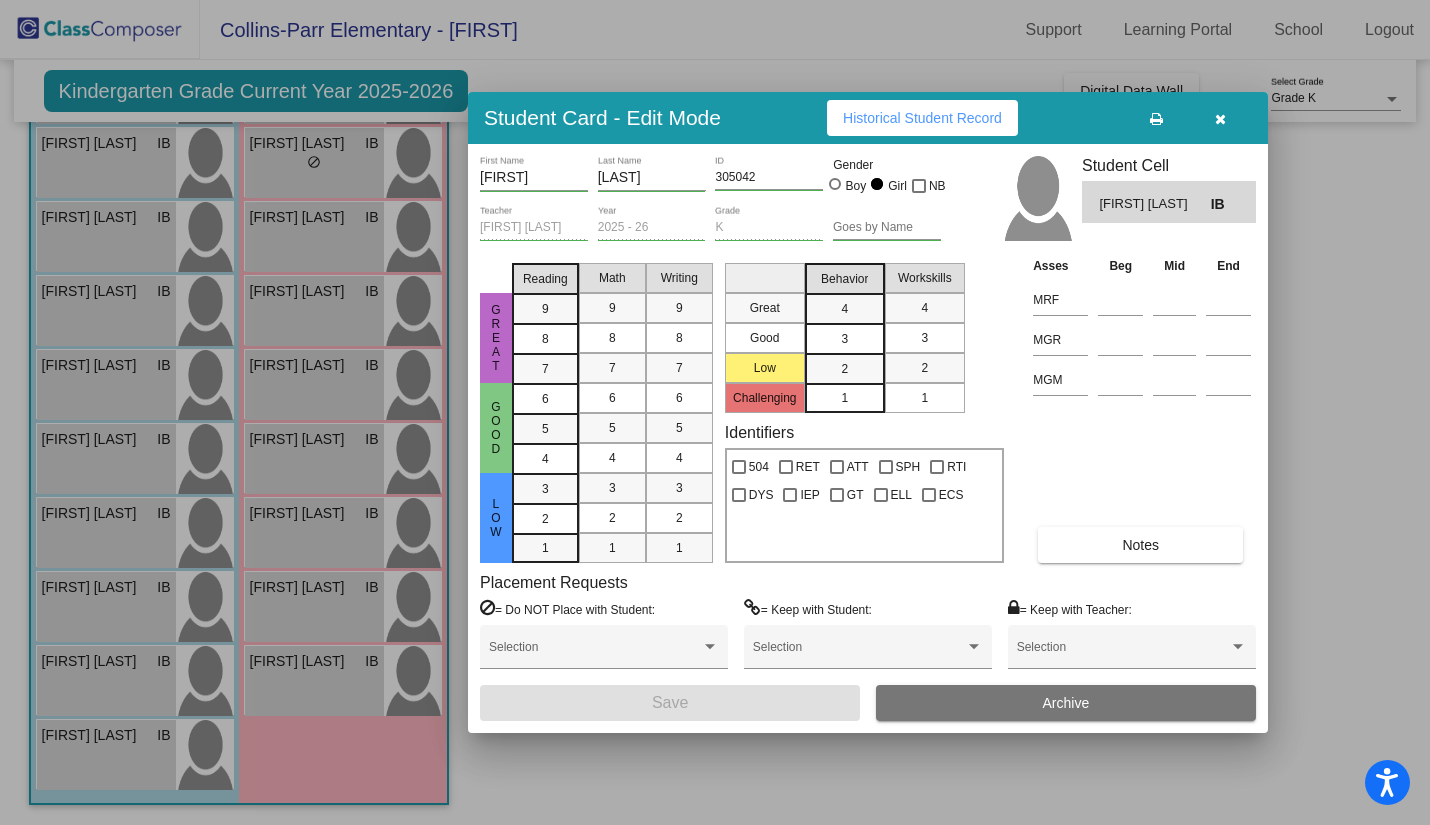 click at bounding box center (1220, 118) 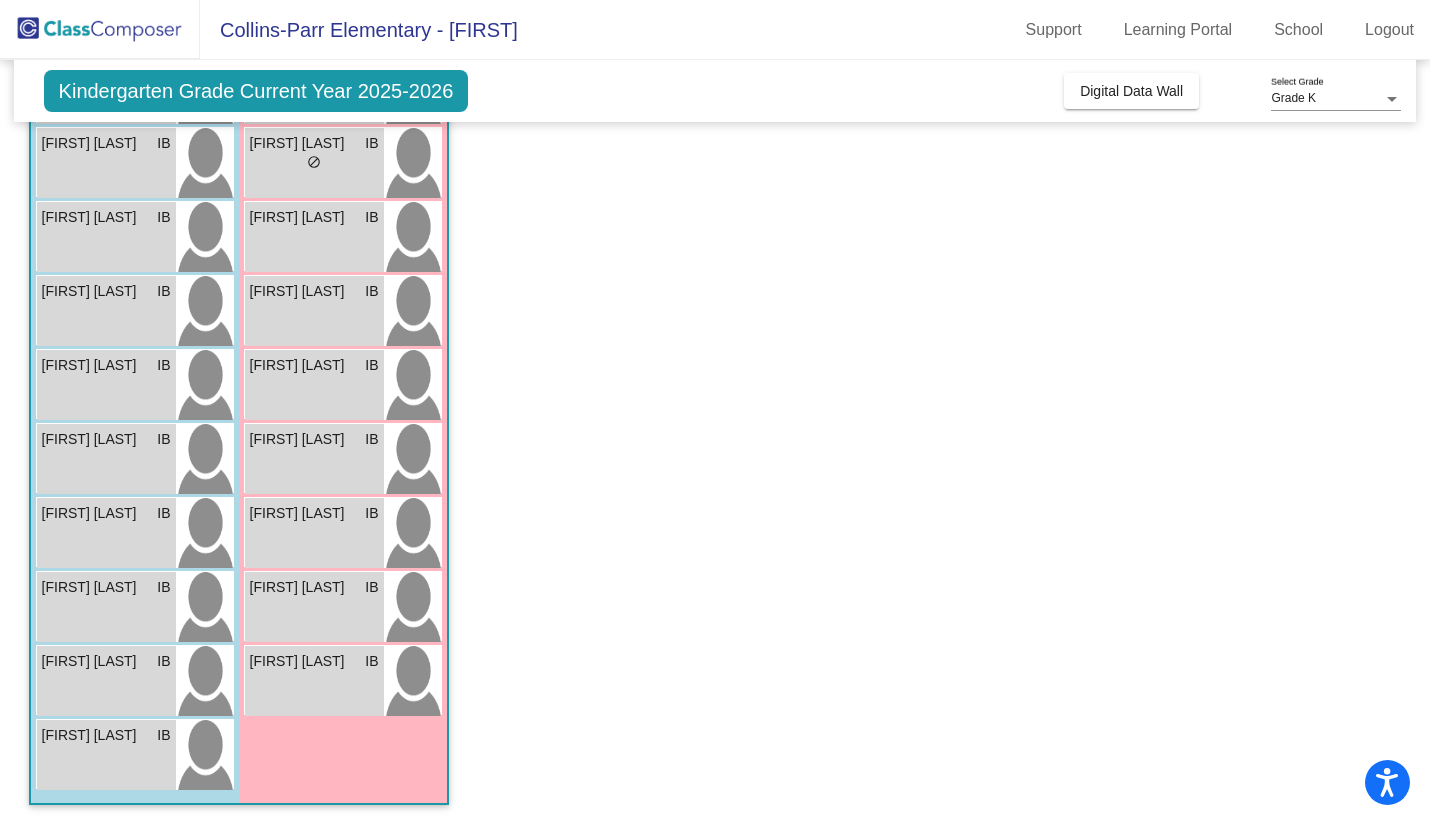 click on "Emma Jones IB lock do_not_disturb_alt" at bounding box center [314, 385] 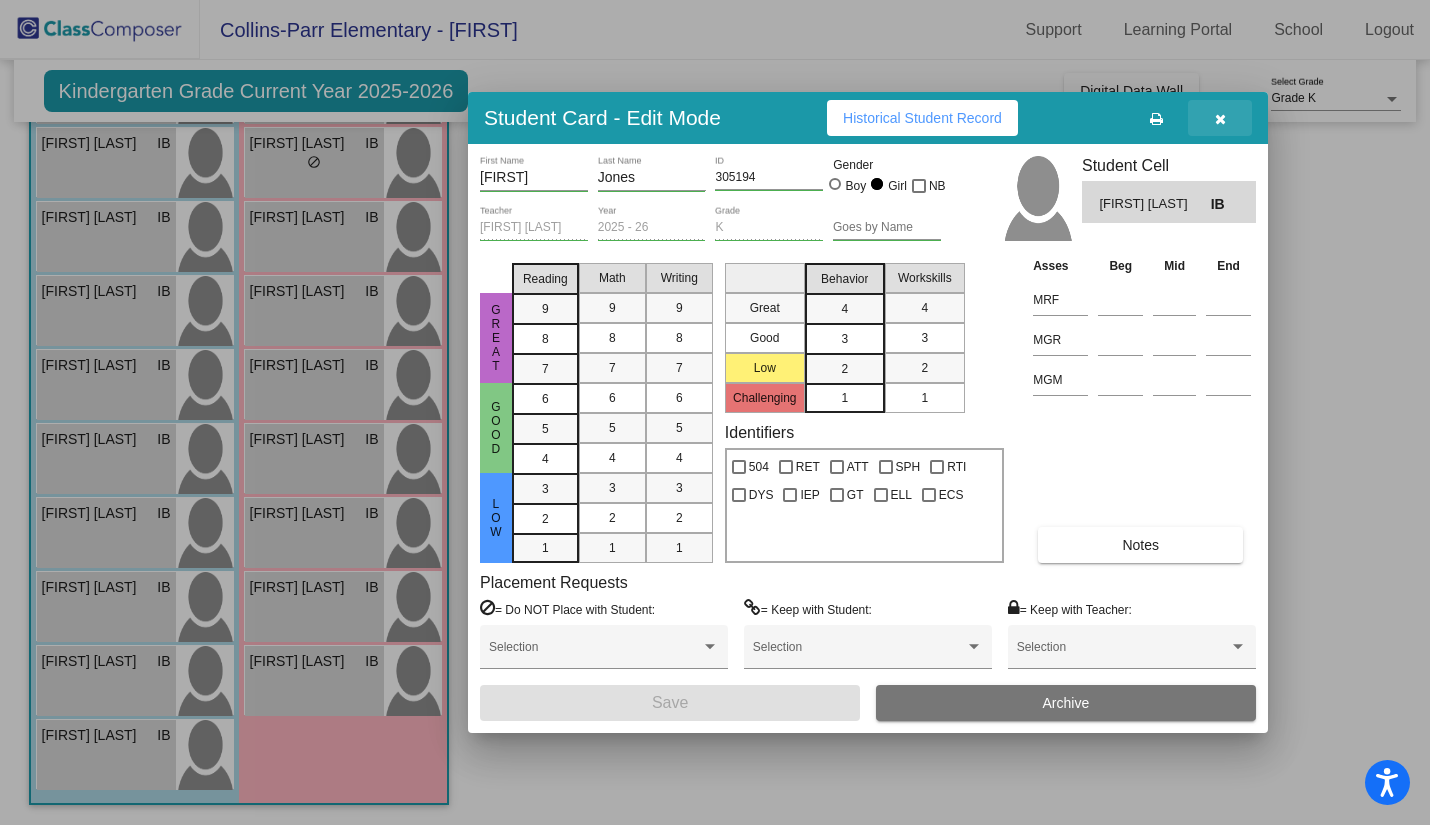 click at bounding box center [1220, 119] 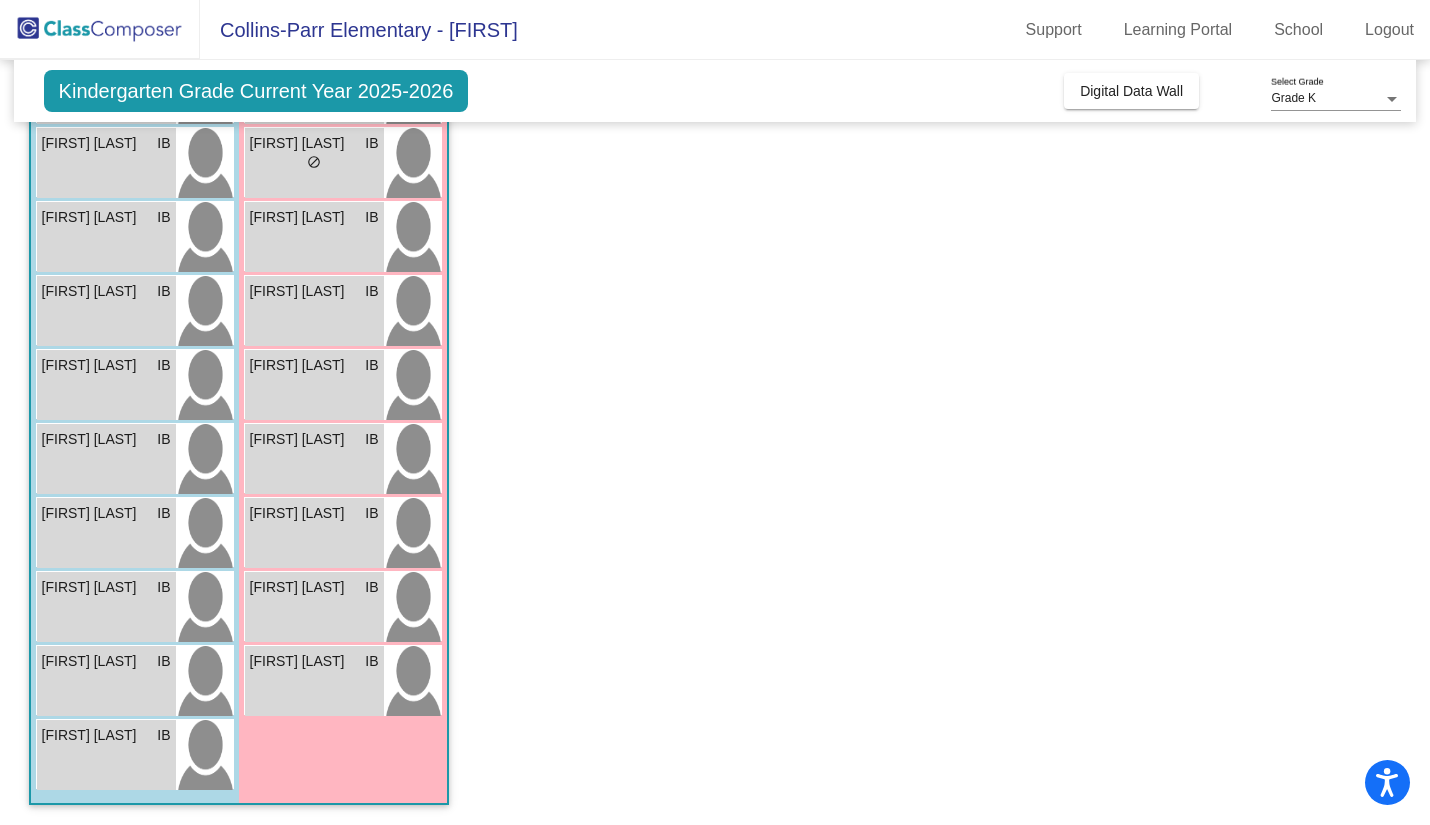click on "Falynn Cadena IB lock do_not_disturb_alt" at bounding box center [314, 459] 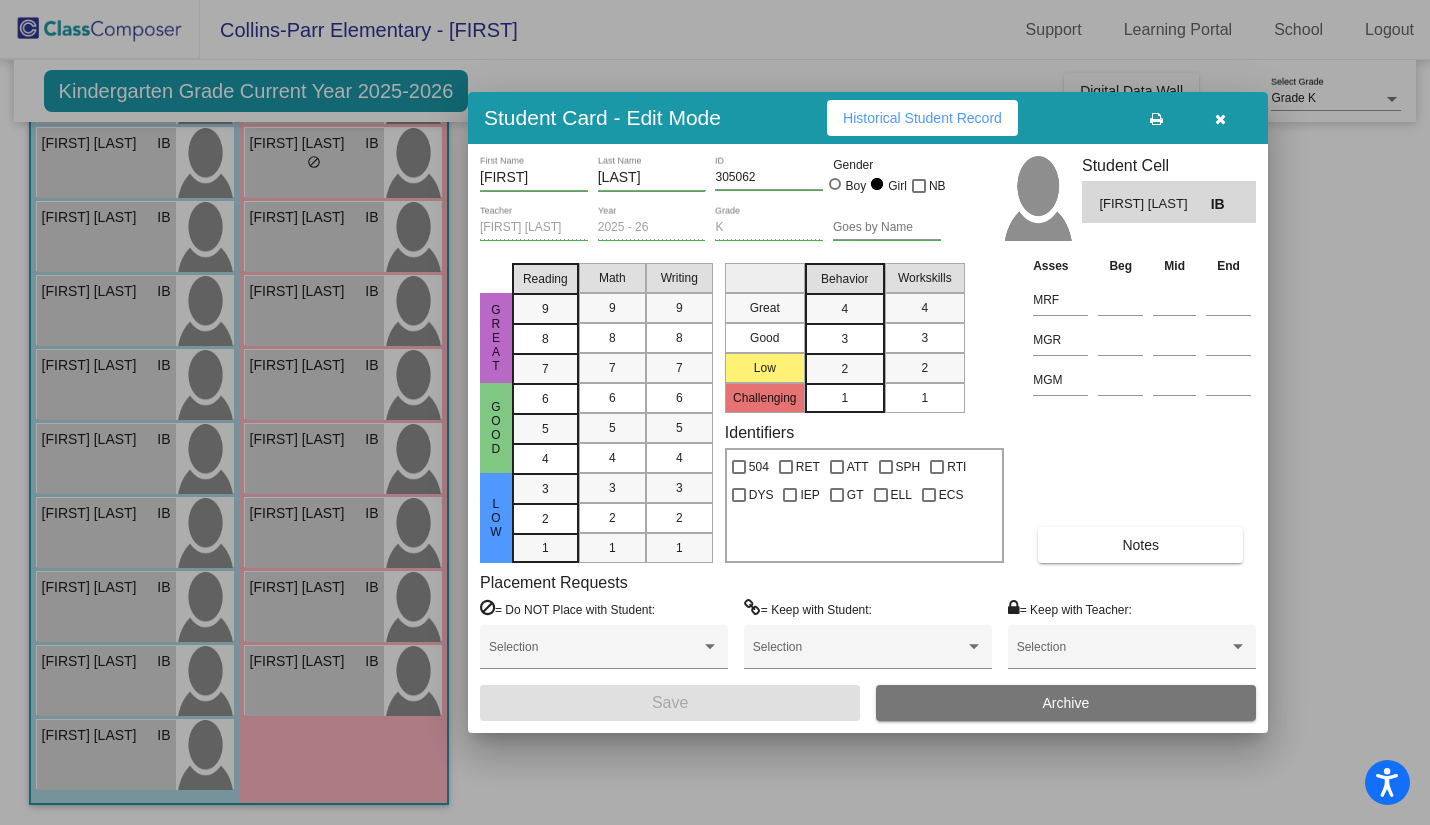 click at bounding box center (1220, 119) 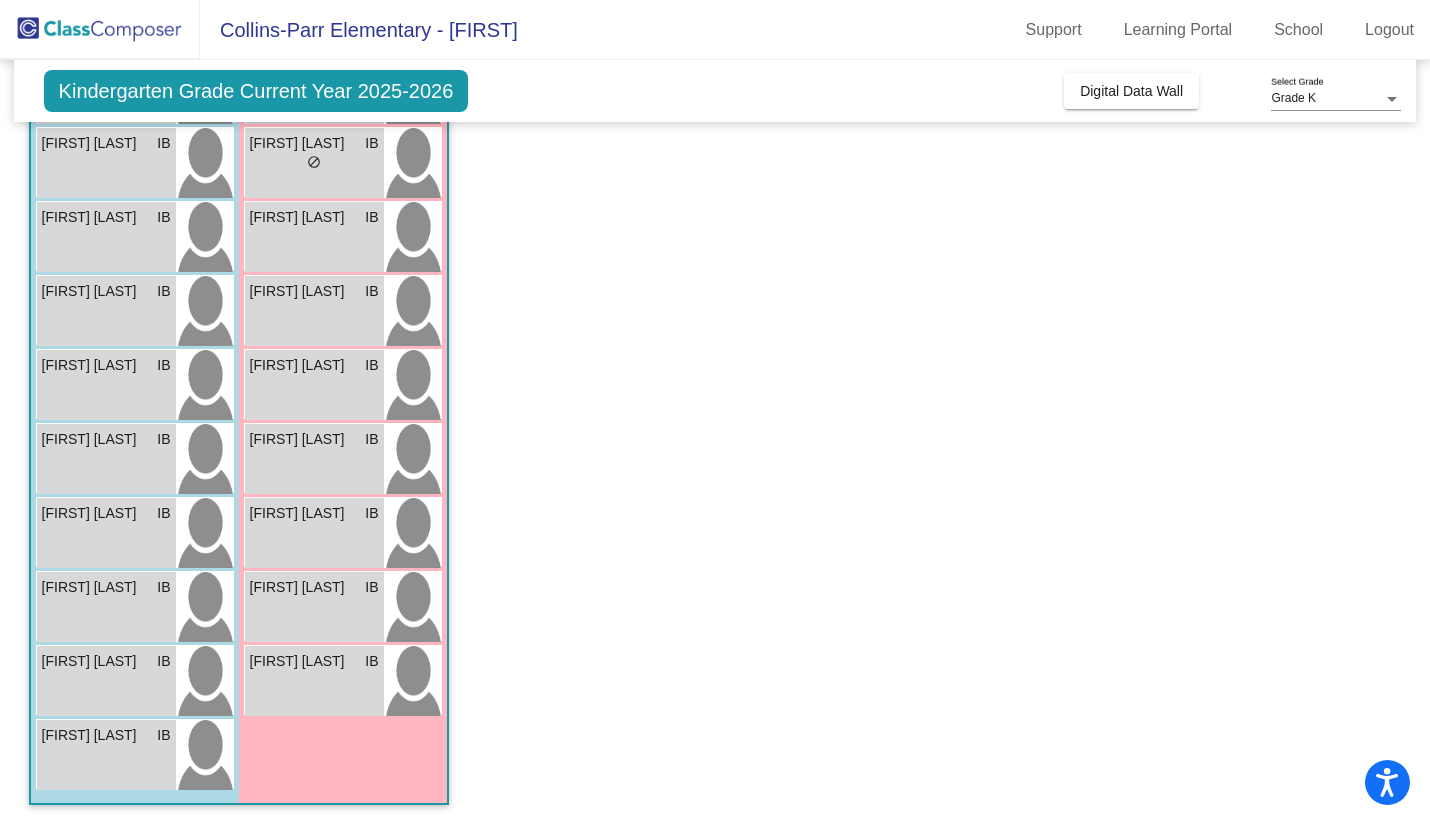 click on "Harley Lugo IB lock do_not_disturb_alt" at bounding box center [314, 533] 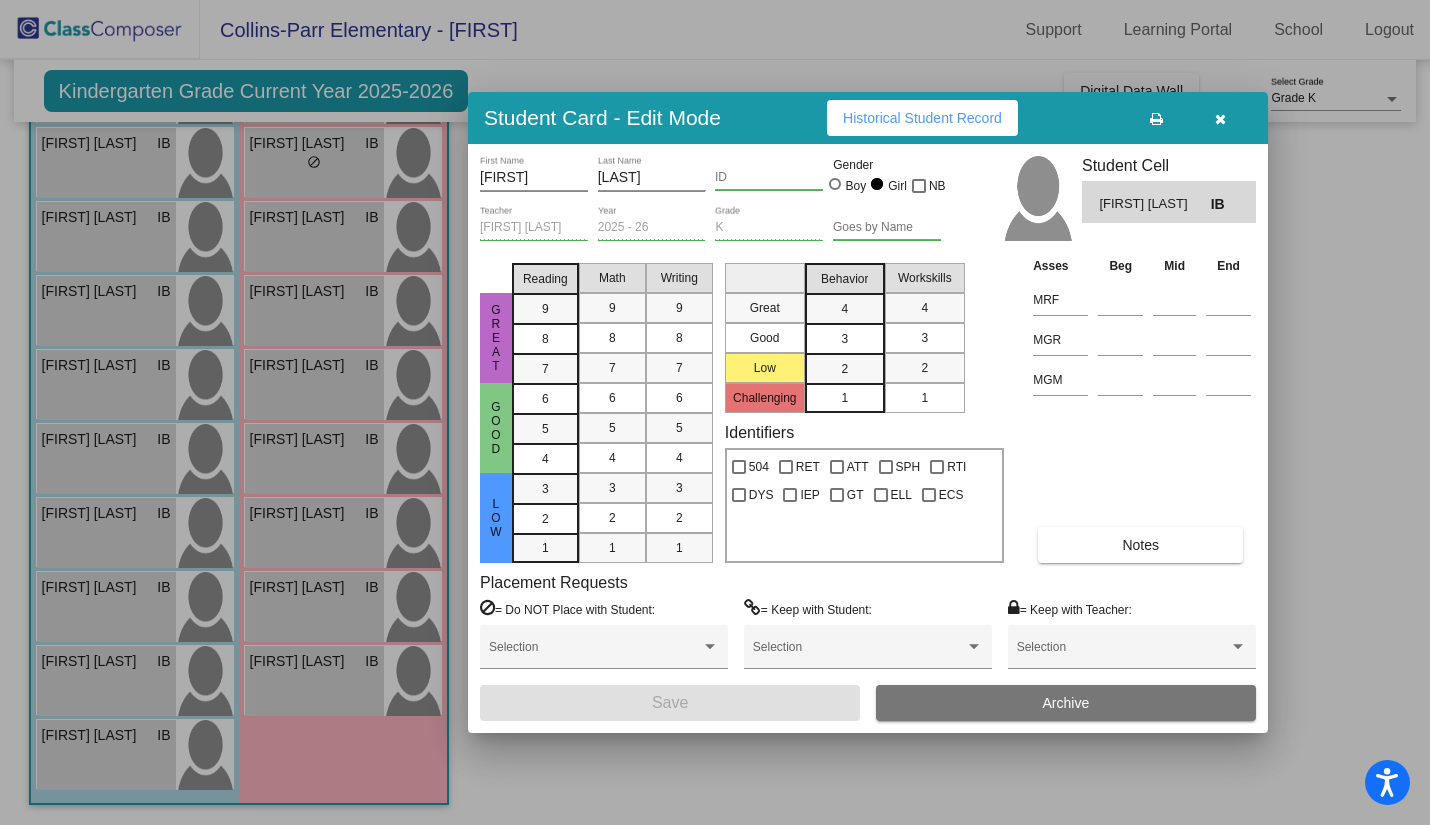 click at bounding box center (1220, 119) 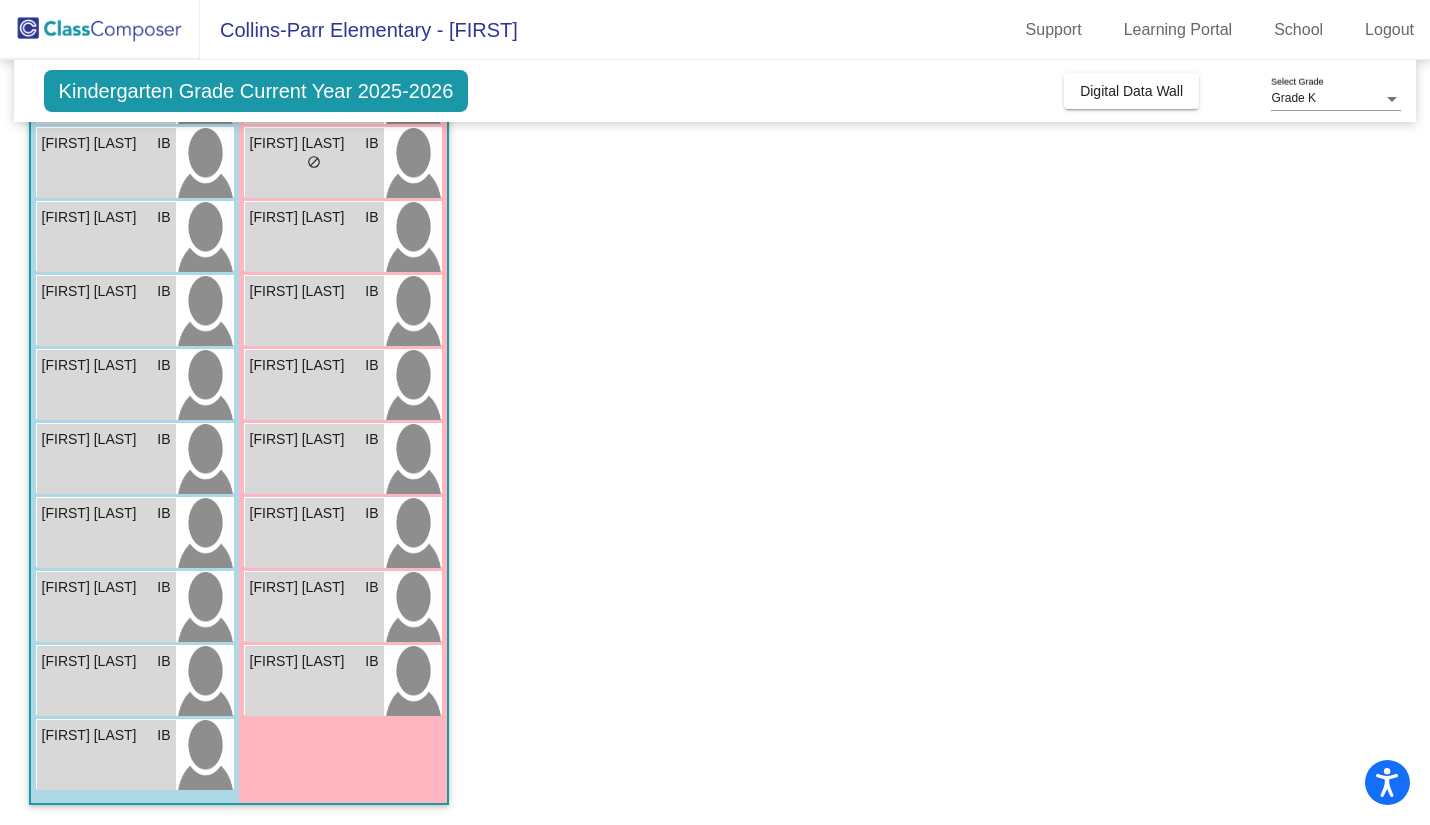 click on "Kristalyn Abrego IB lock do_not_disturb_alt" at bounding box center [314, 607] 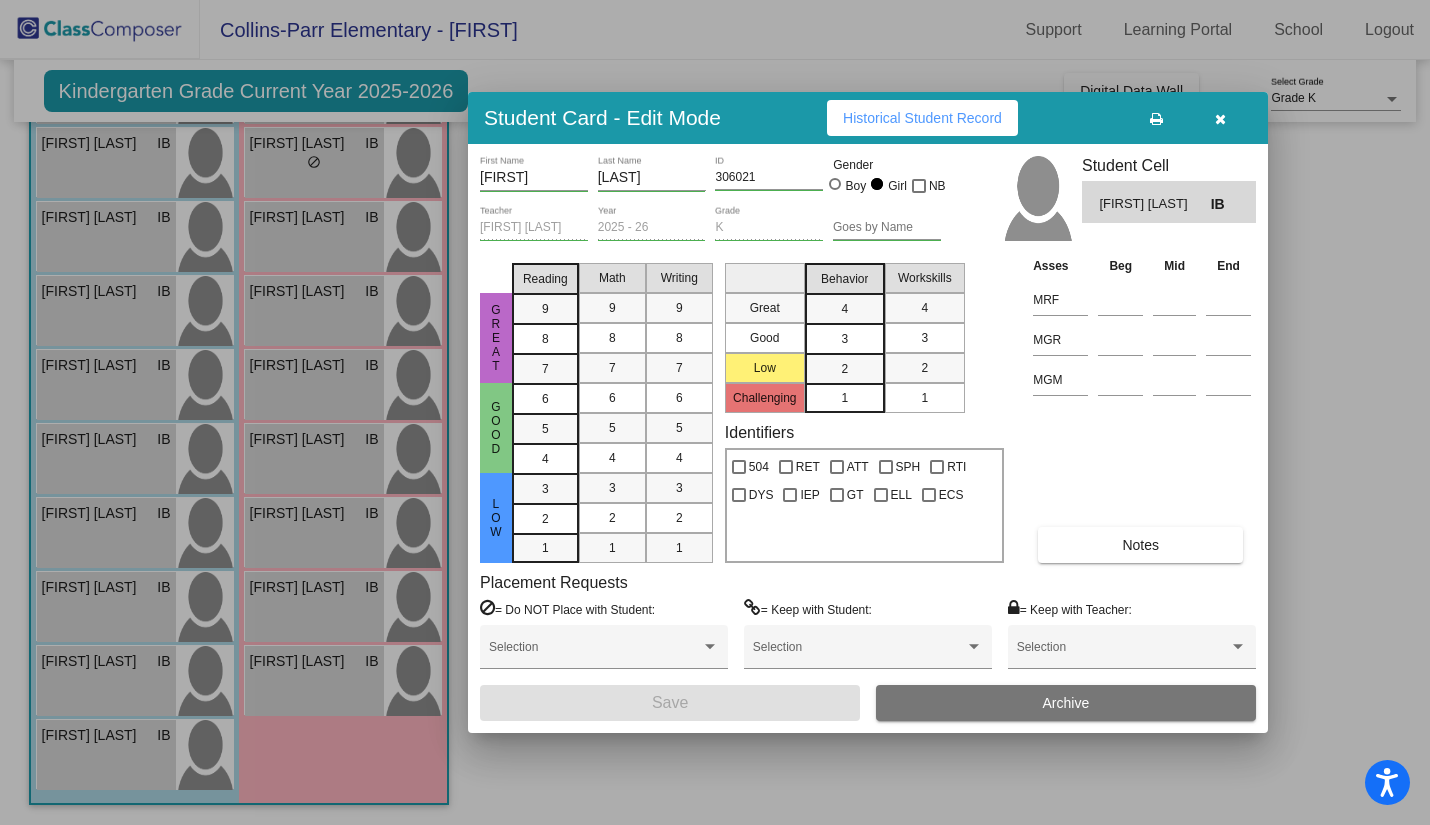 click at bounding box center (1220, 119) 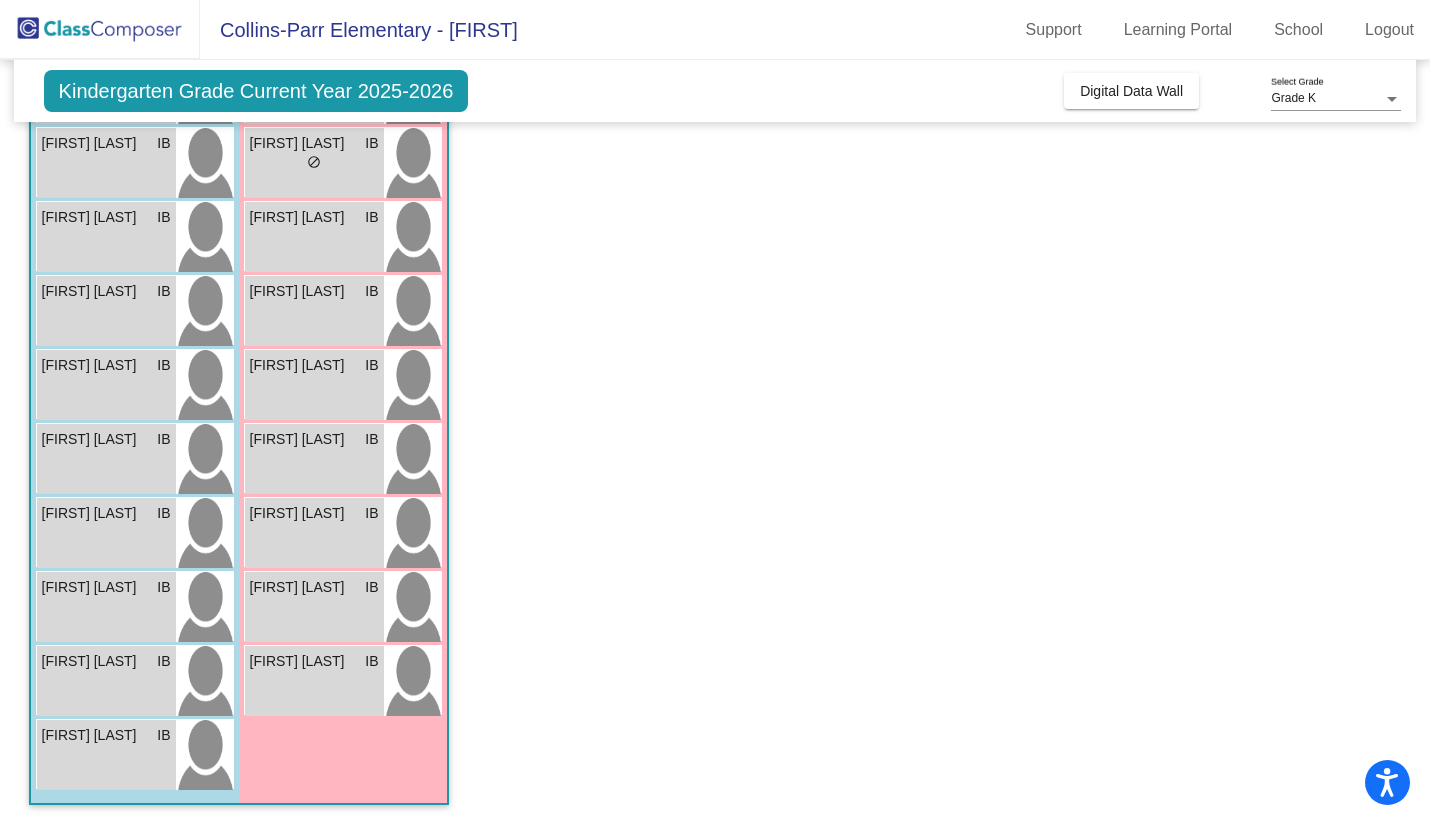 click on "Scarlet Herrera IB lock do_not_disturb_alt" at bounding box center [314, 681] 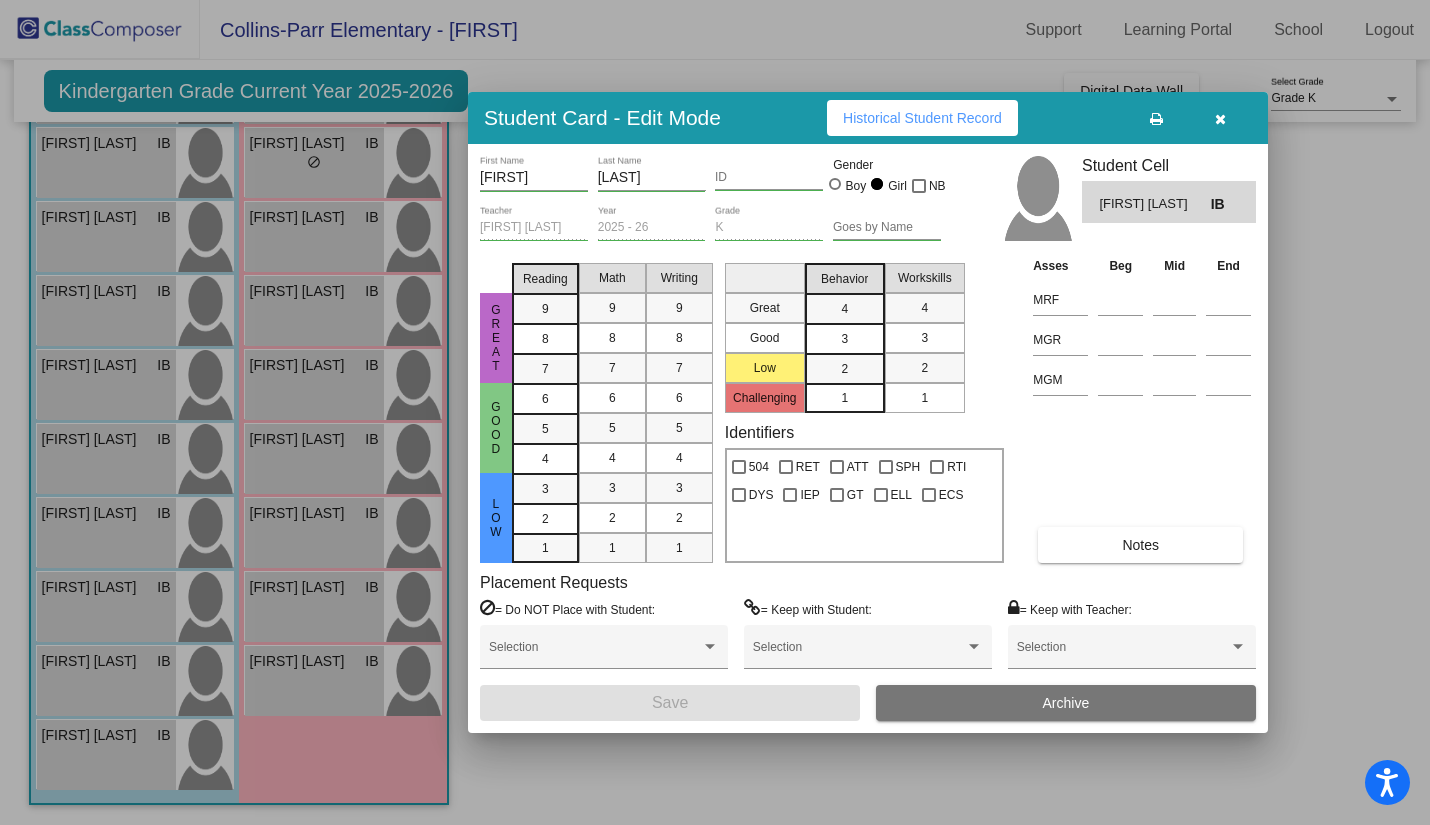 click at bounding box center [1220, 119] 